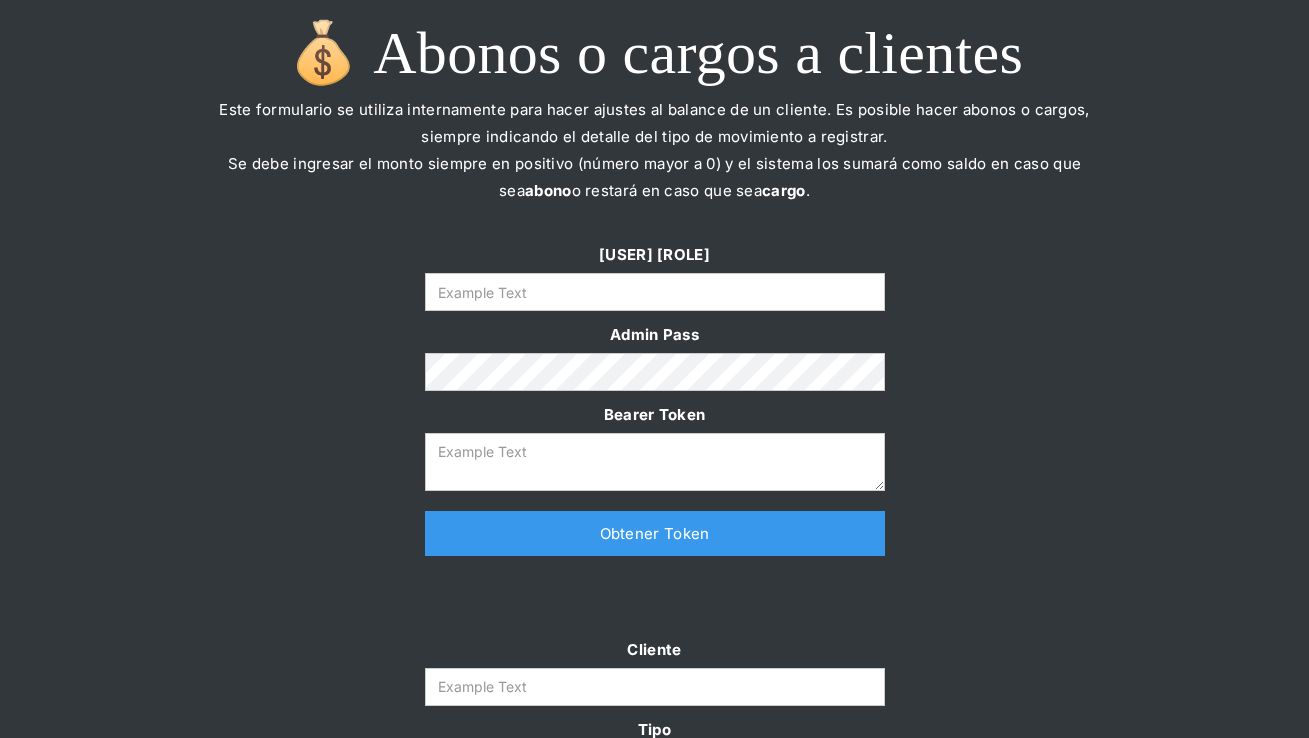 scroll, scrollTop: 0, scrollLeft: 0, axis: both 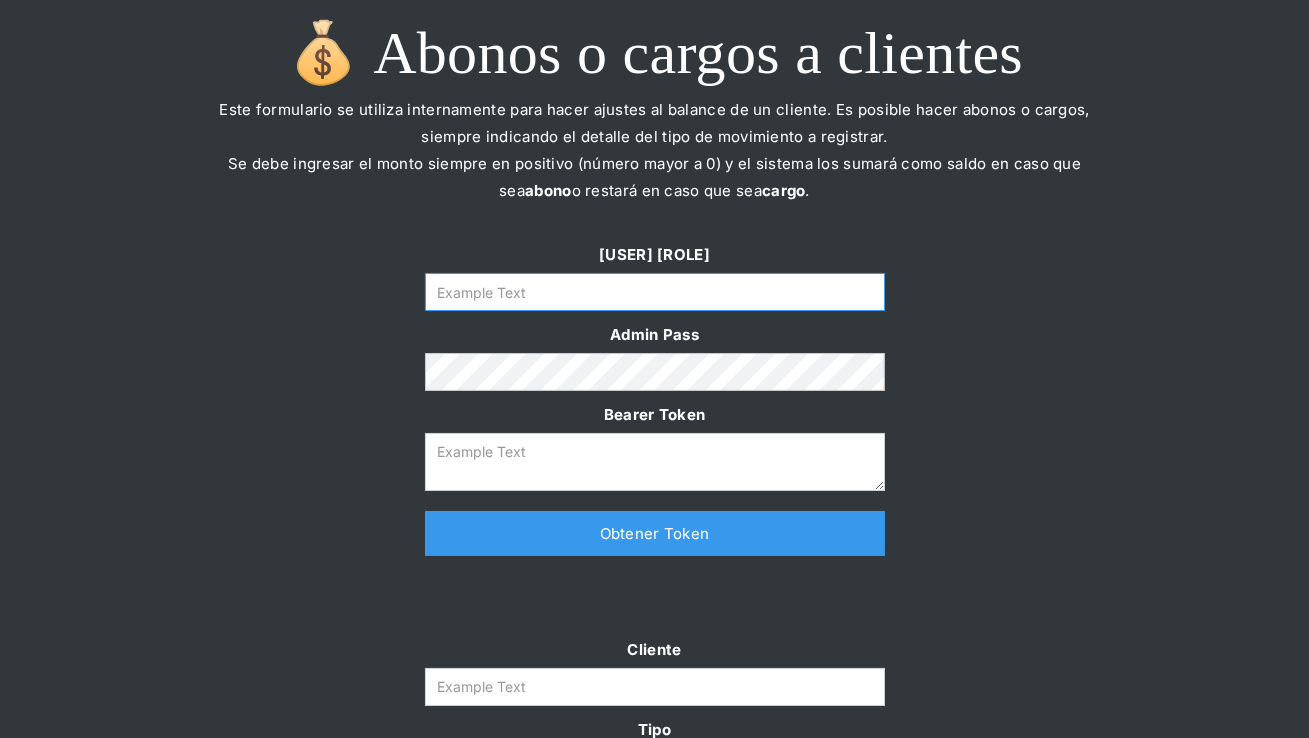 type on "[EMAIL]" 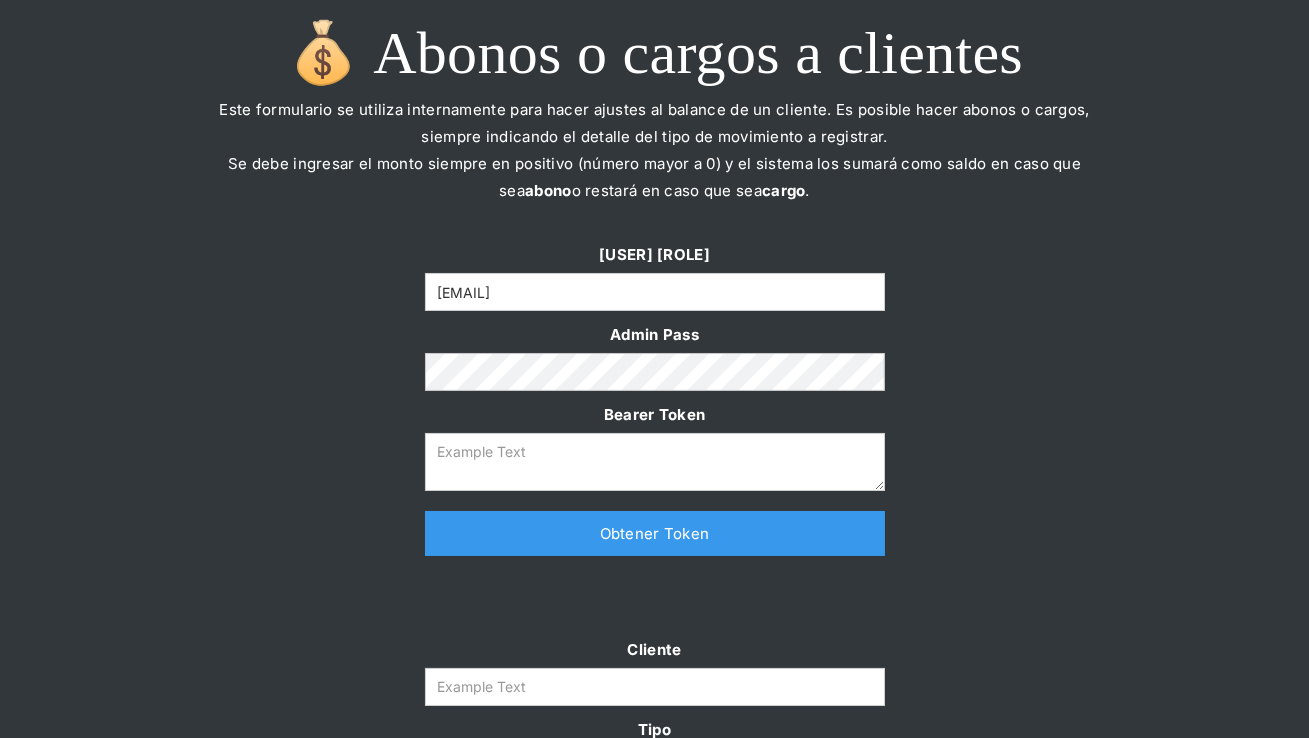 click on "Obtener Token" at bounding box center (655, 533) 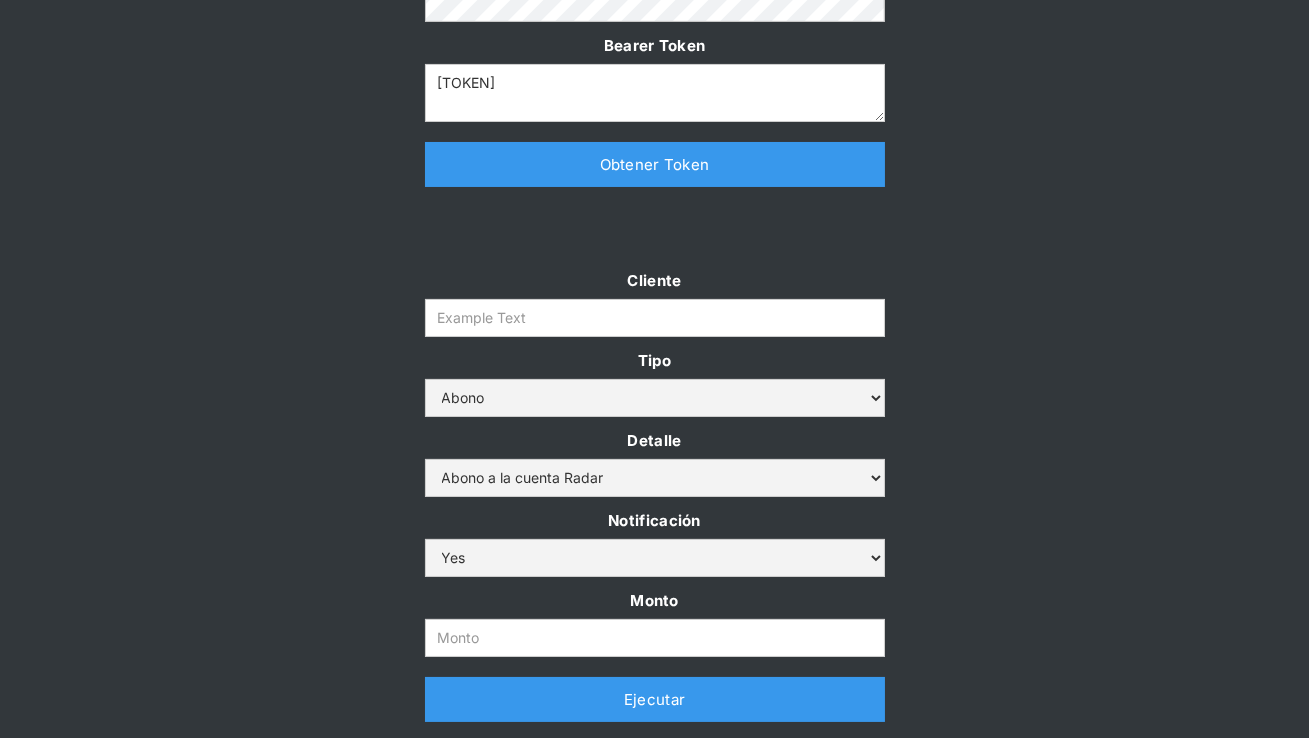 scroll, scrollTop: 387, scrollLeft: 0, axis: vertical 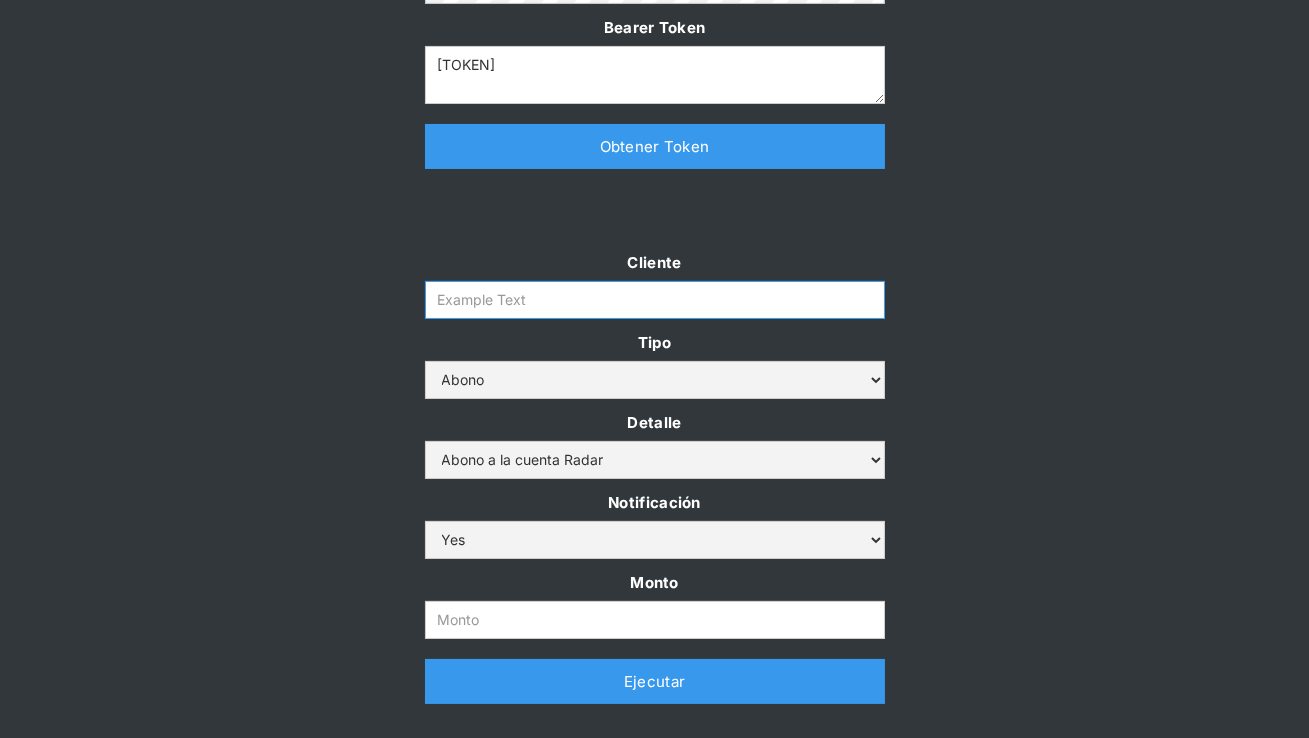 click on "Cliente" at bounding box center (655, 300) 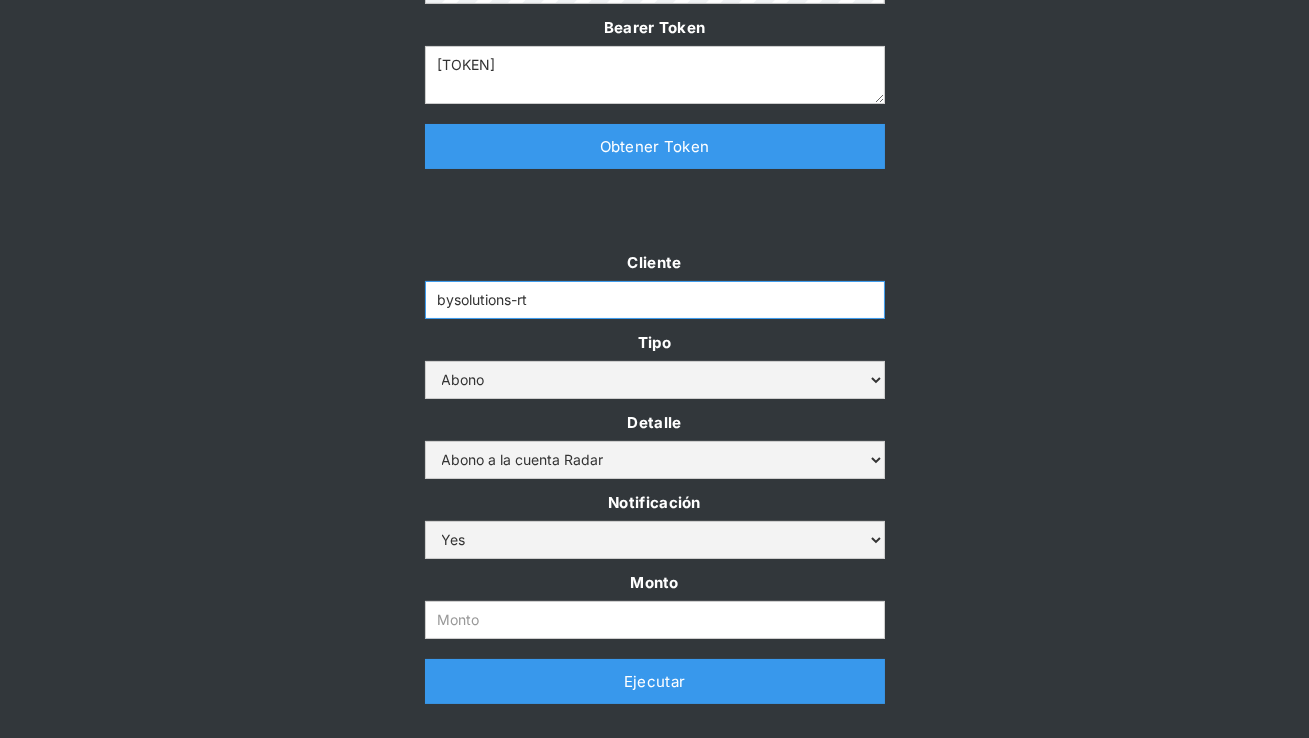 type on "bysolutions-rt" 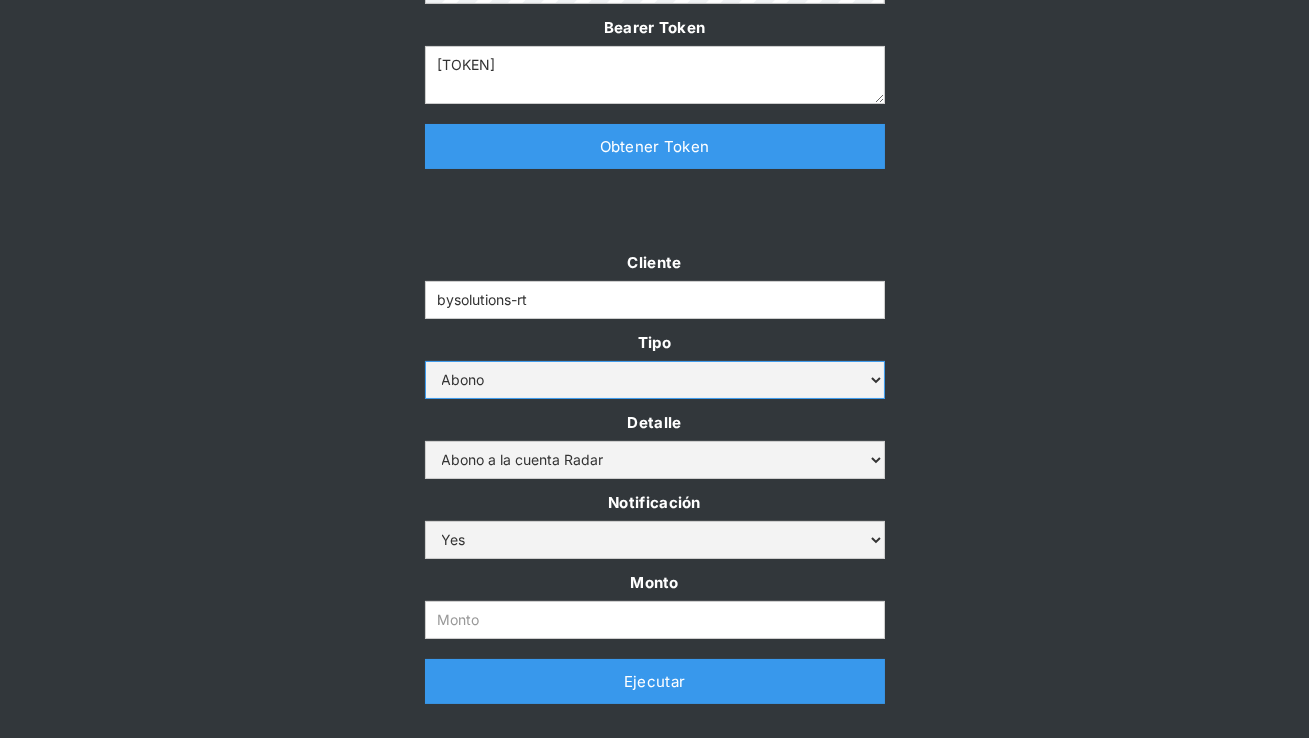 click on "Abono Cargo" at bounding box center [655, 380] 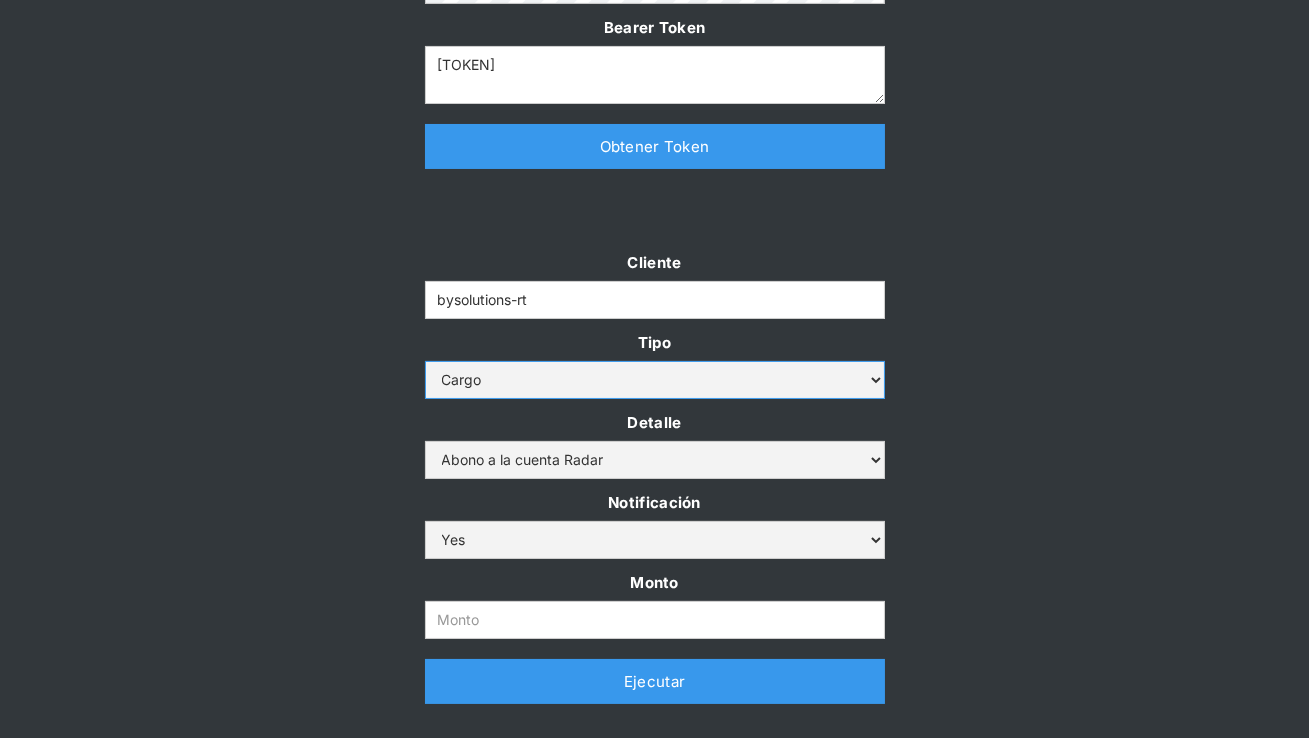 scroll, scrollTop: 483, scrollLeft: 0, axis: vertical 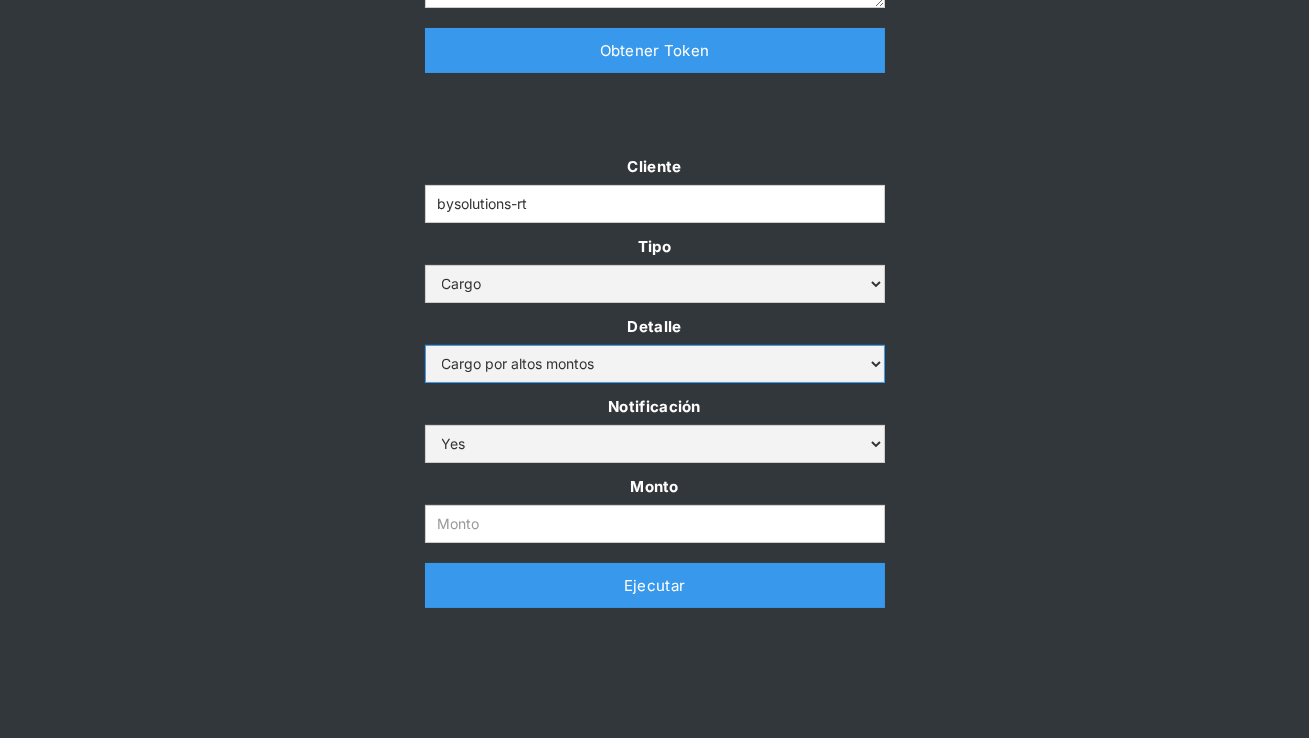 click on "Cargo por altos montos Ajuste a la cuenta Cobro comisión Radar" at bounding box center (655, 364) 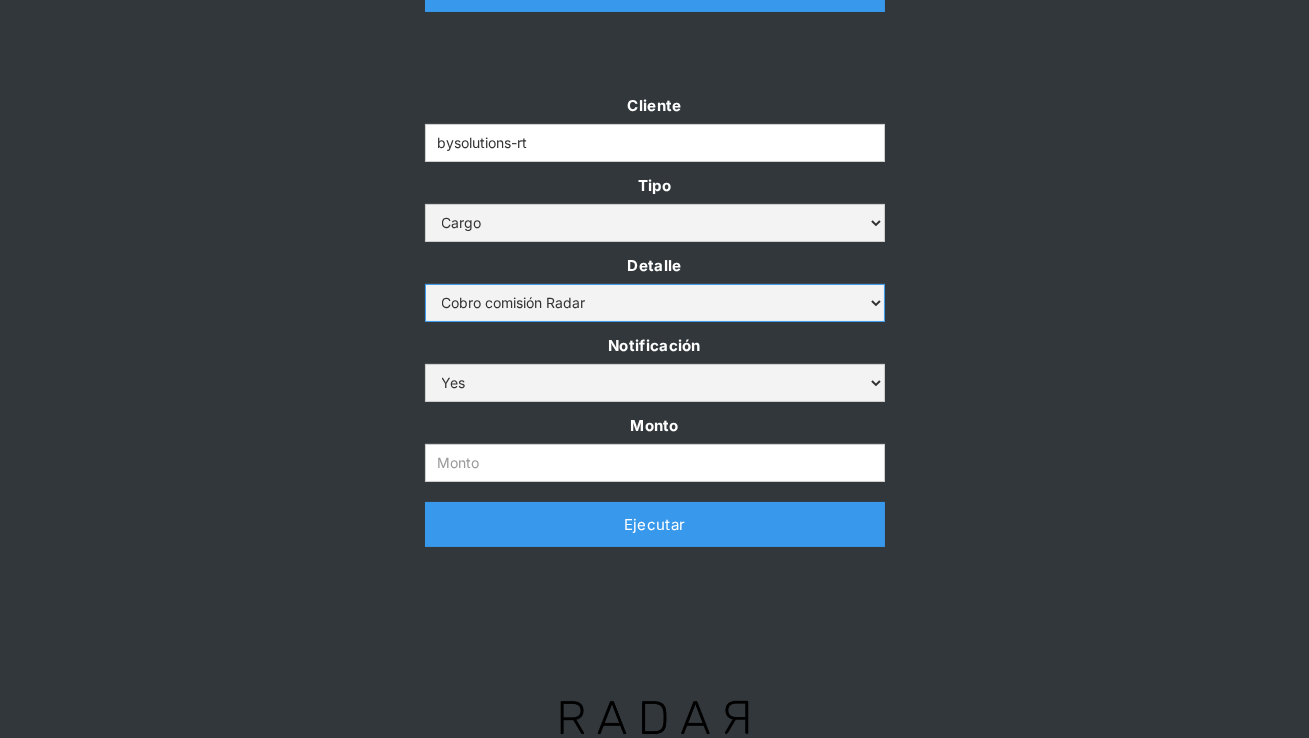 scroll, scrollTop: 558, scrollLeft: 0, axis: vertical 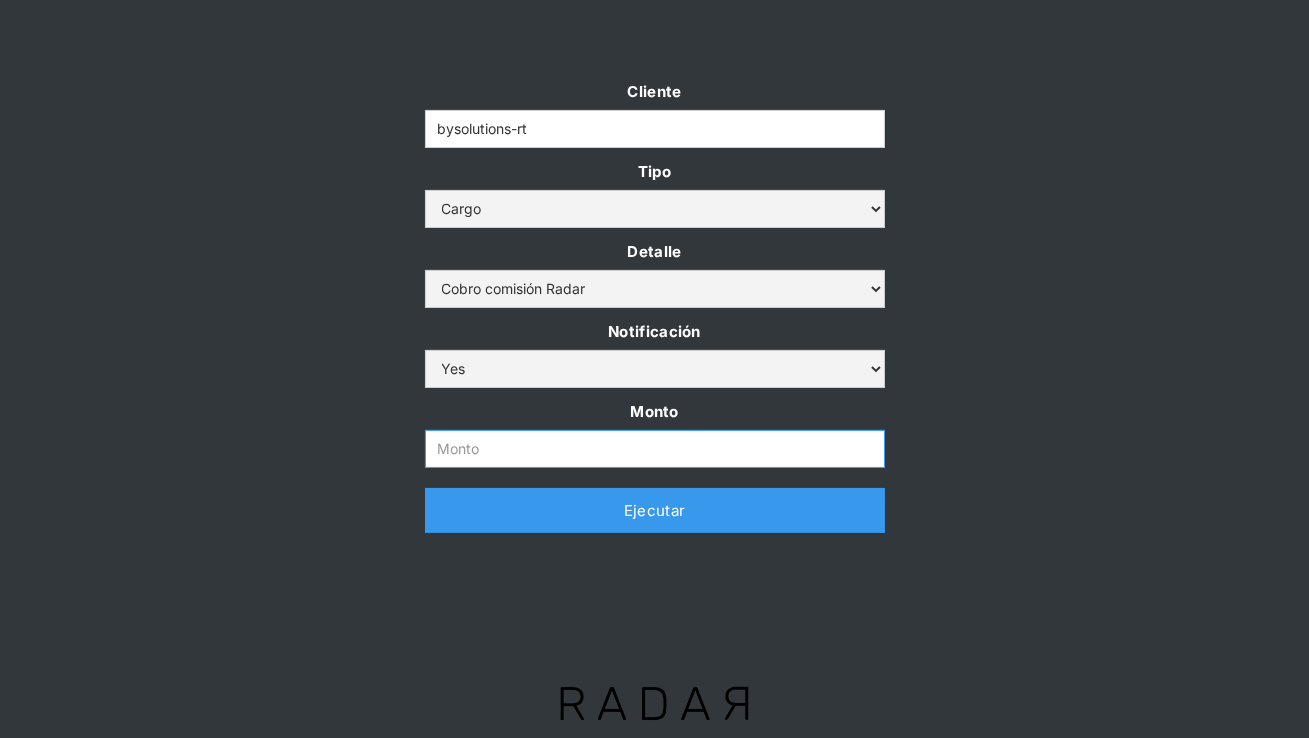click on "Monto" at bounding box center (655, 449) 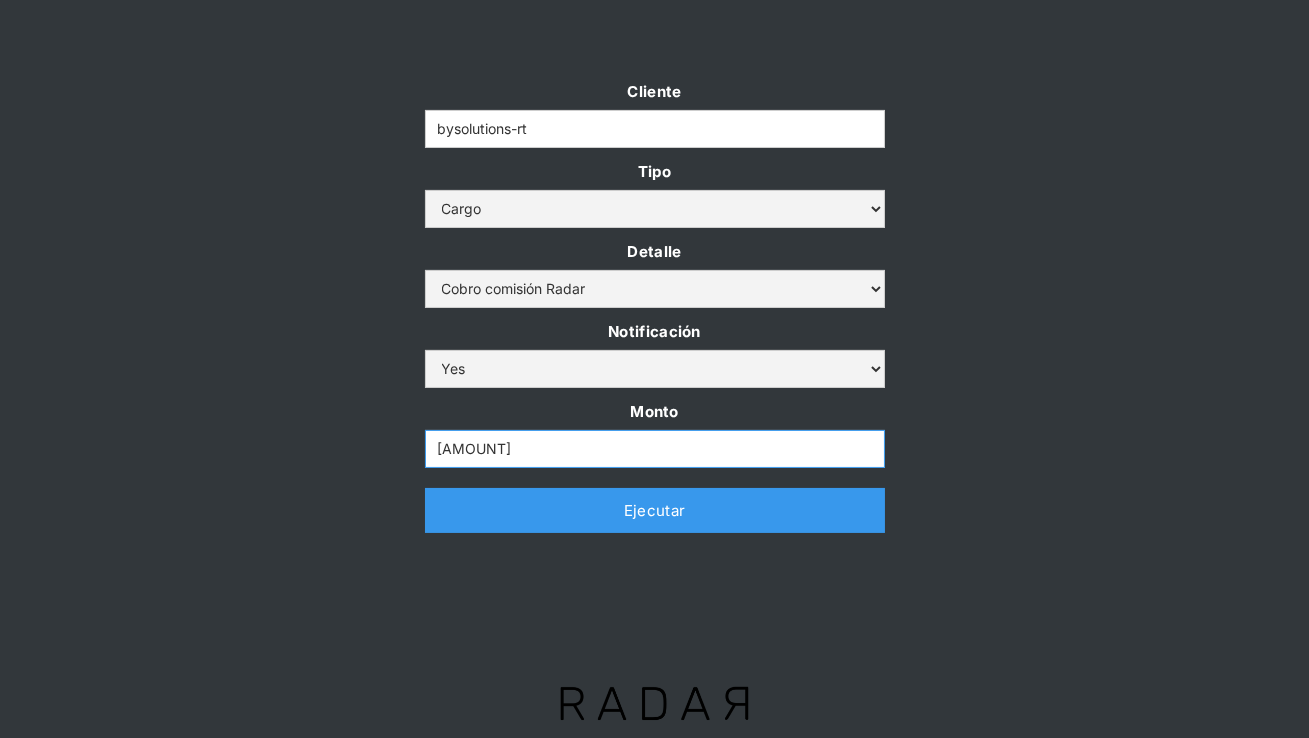 type on "8.583.669" 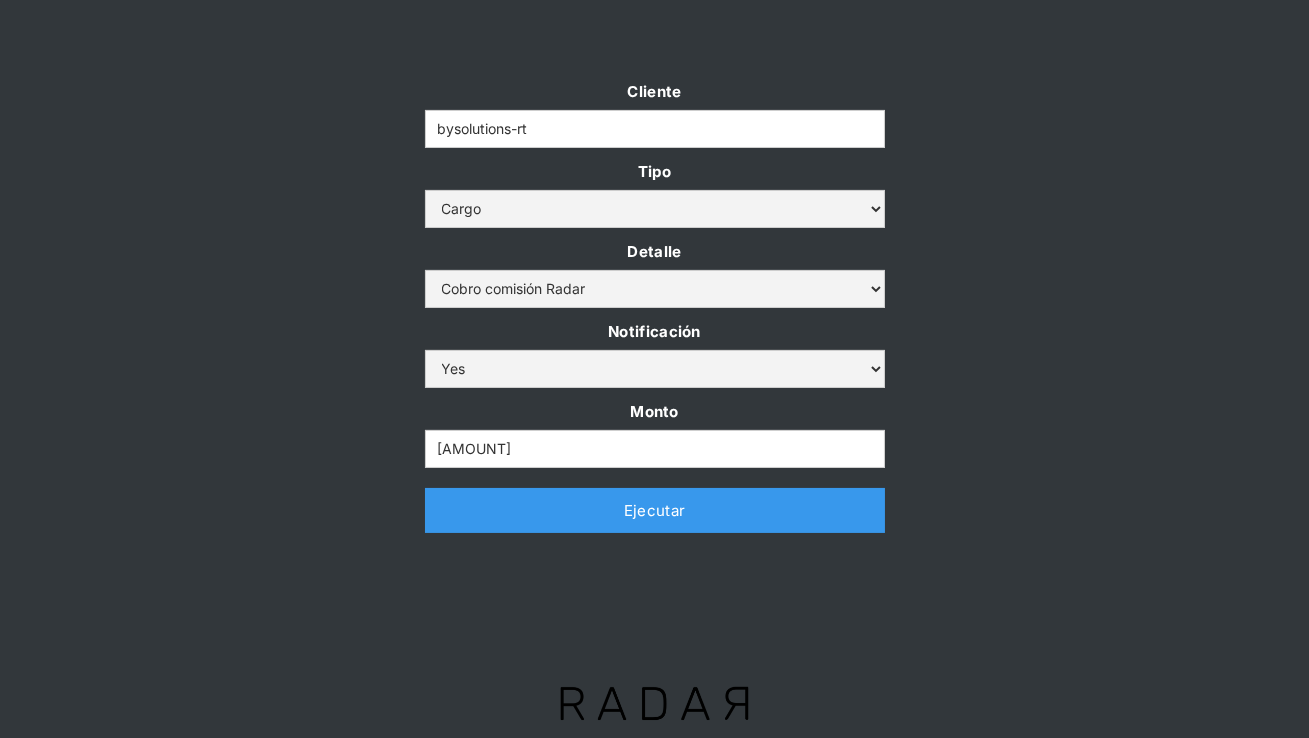 click on "Cliente bysolutions-rt Tipo Abono Cargo Detalle Cargo por altos montos Ajuste a la cuenta Cobro comisión Radar Notificación Yes No Monto 8.583.669 Thank you! Your submission has been received! Oops! Something went wrong while submitting the form. Ejecutar" at bounding box center [654, 315] 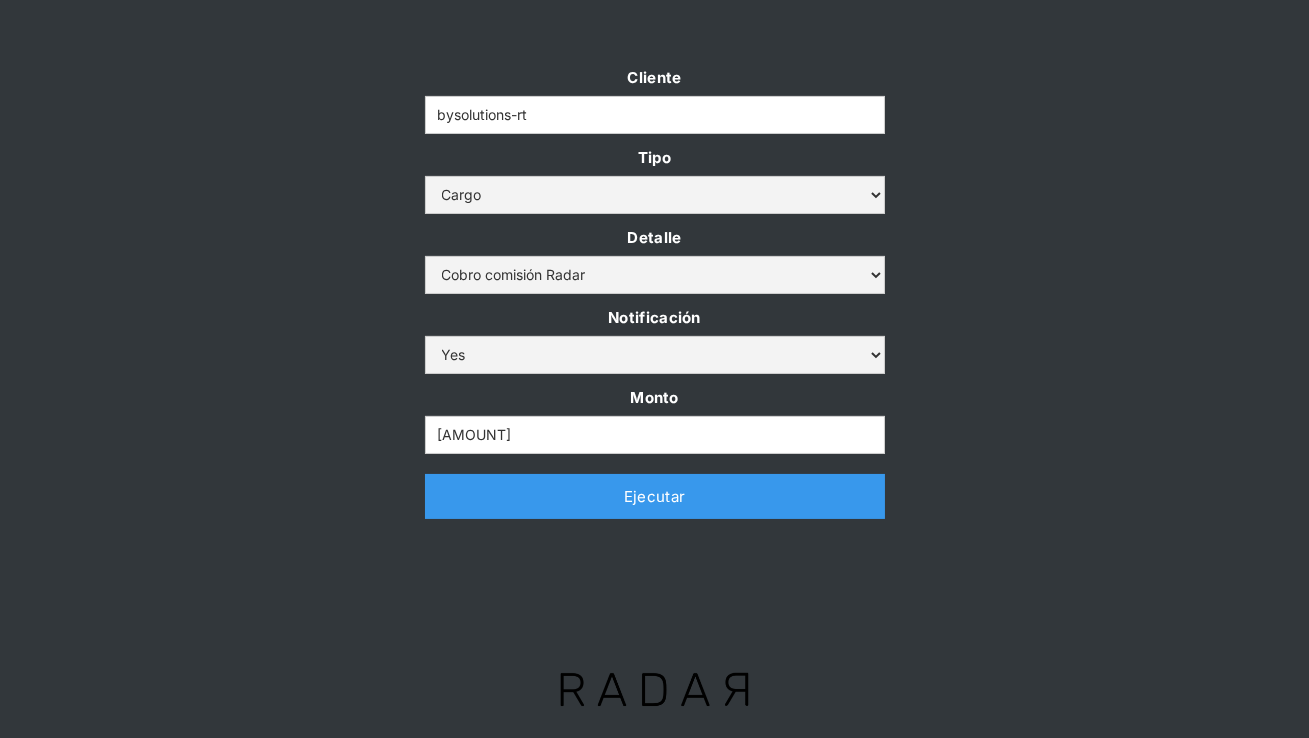 scroll, scrollTop: 572, scrollLeft: 0, axis: vertical 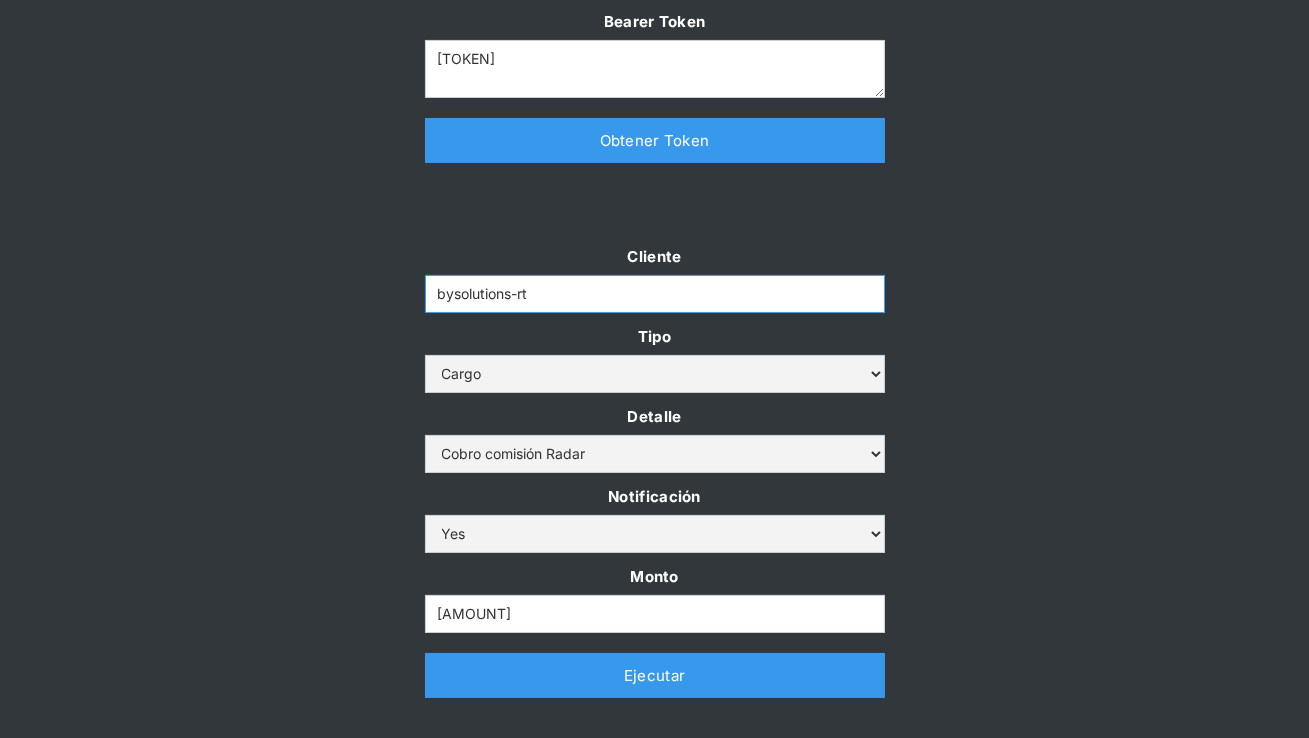 drag, startPoint x: 551, startPoint y: 288, endPoint x: 387, endPoint y: 286, distance: 164.01219 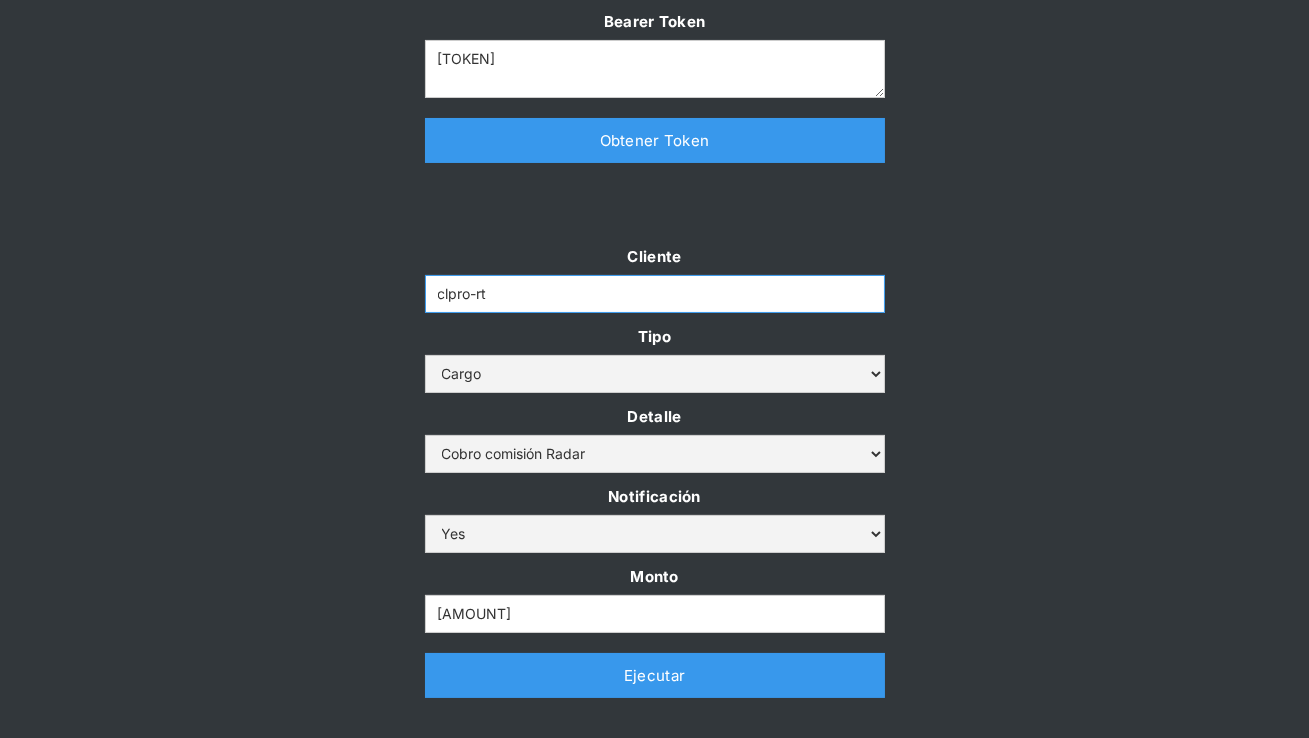 type on "clpro-rt" 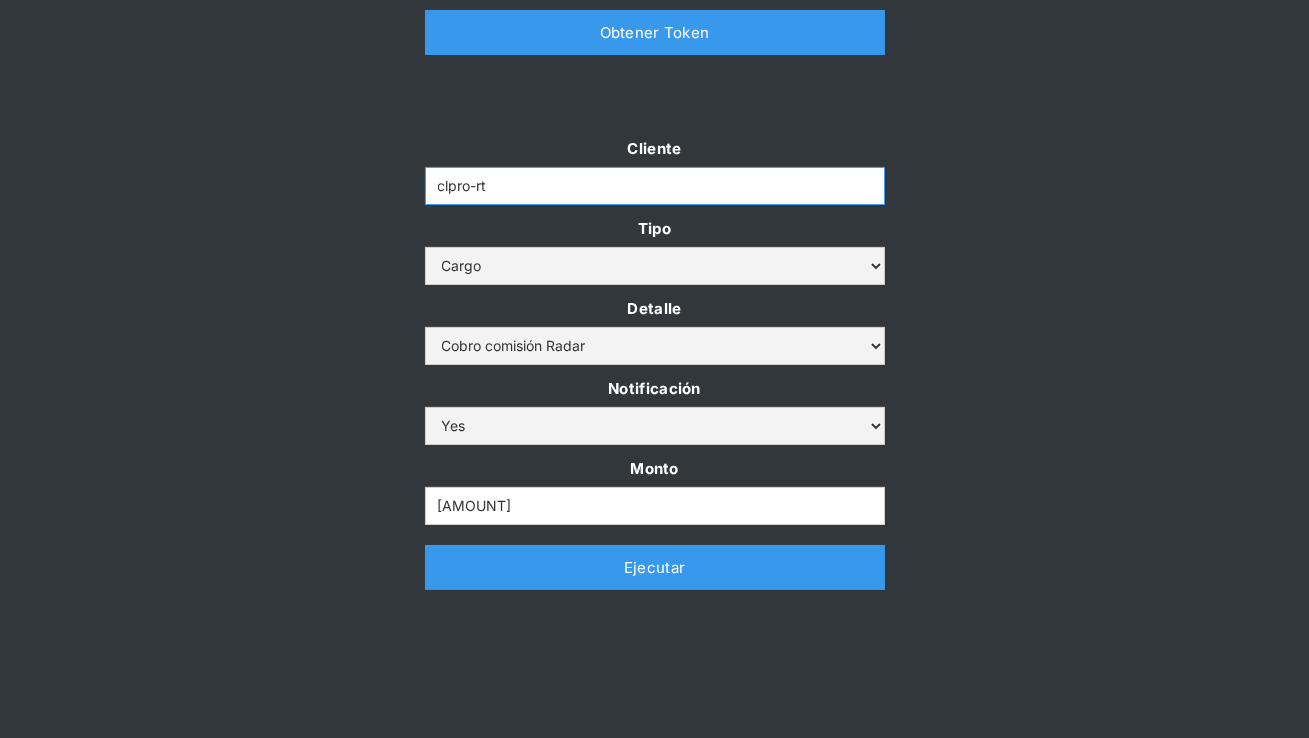 scroll, scrollTop: 519, scrollLeft: 0, axis: vertical 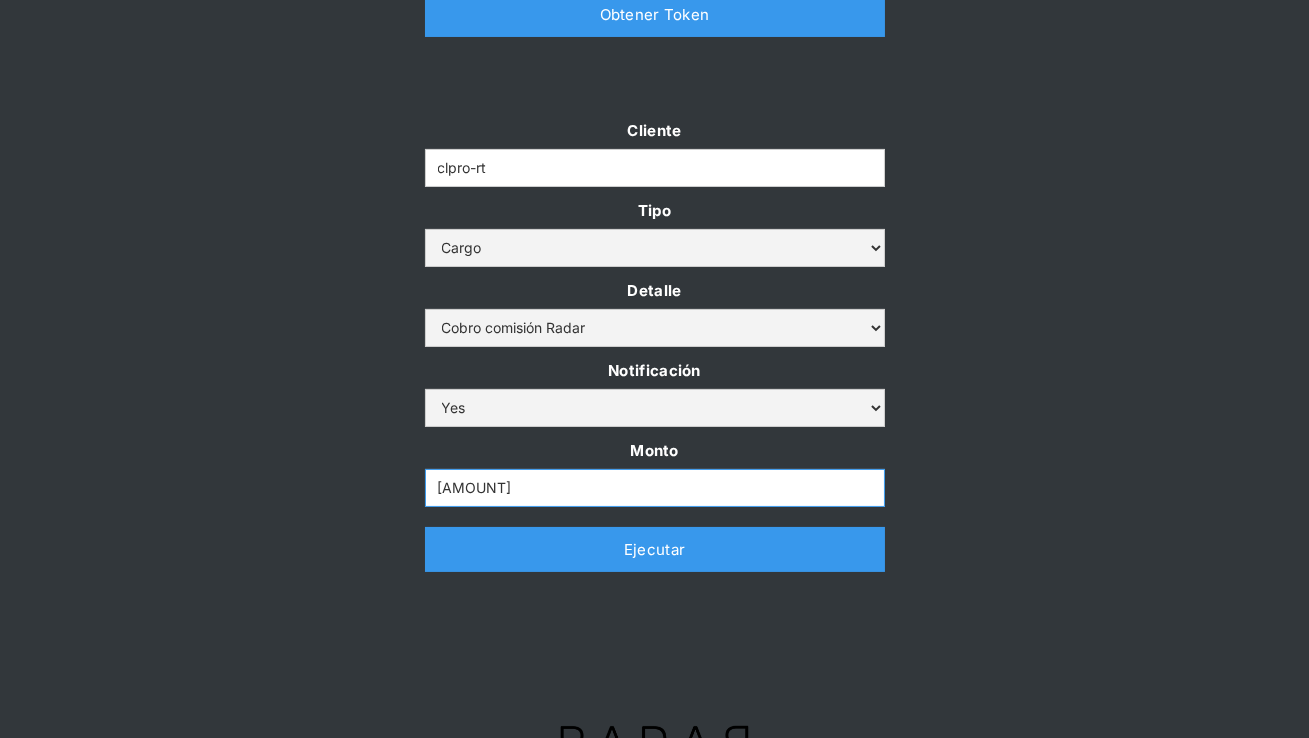 drag, startPoint x: 521, startPoint y: 486, endPoint x: 354, endPoint y: 476, distance: 167.29913 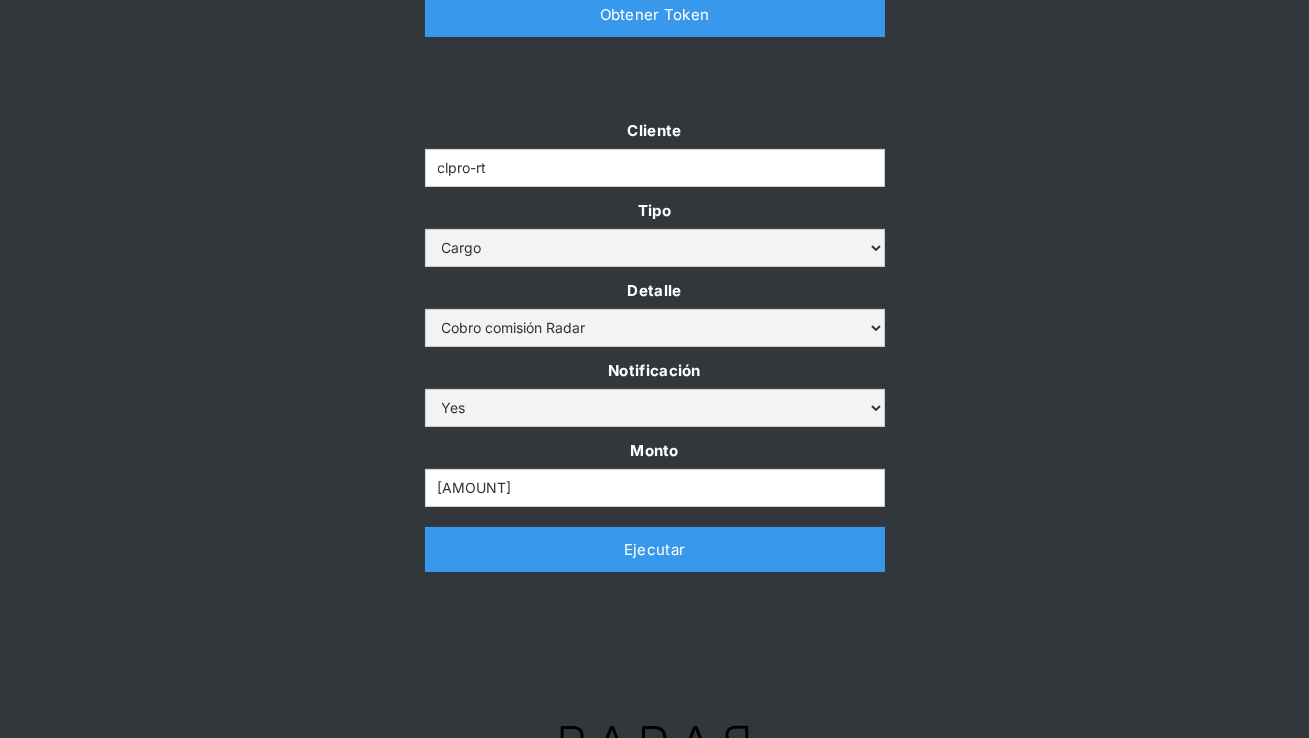 click on "Cliente clpro-rt Tipo Abono Cargo Detalle Cargo por altos montos Ajuste a la cuenta Cobro comisión Radar Notificación Yes No Monto 17.855.951 Thank you! Your submission has been received! Oops! Something went wrong while submitting the form. Ejecutar" at bounding box center [654, 354] 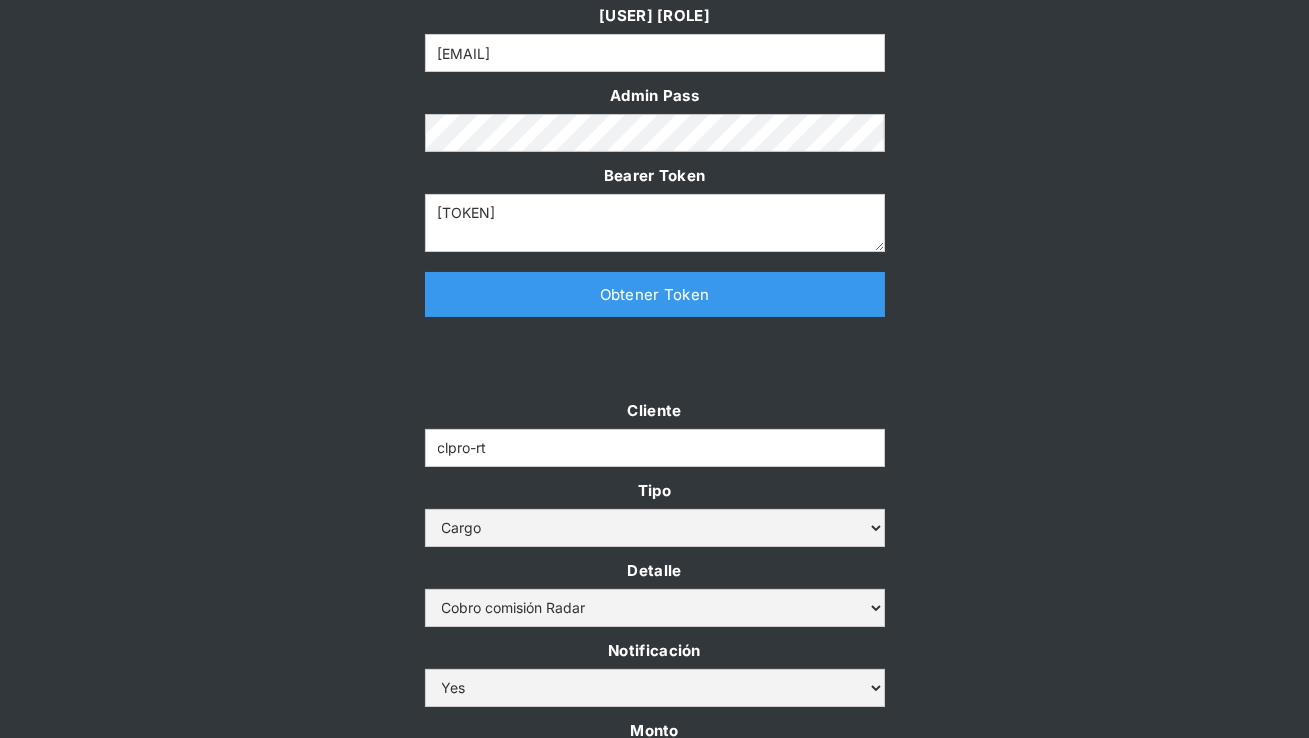 scroll, scrollTop: 243, scrollLeft: 0, axis: vertical 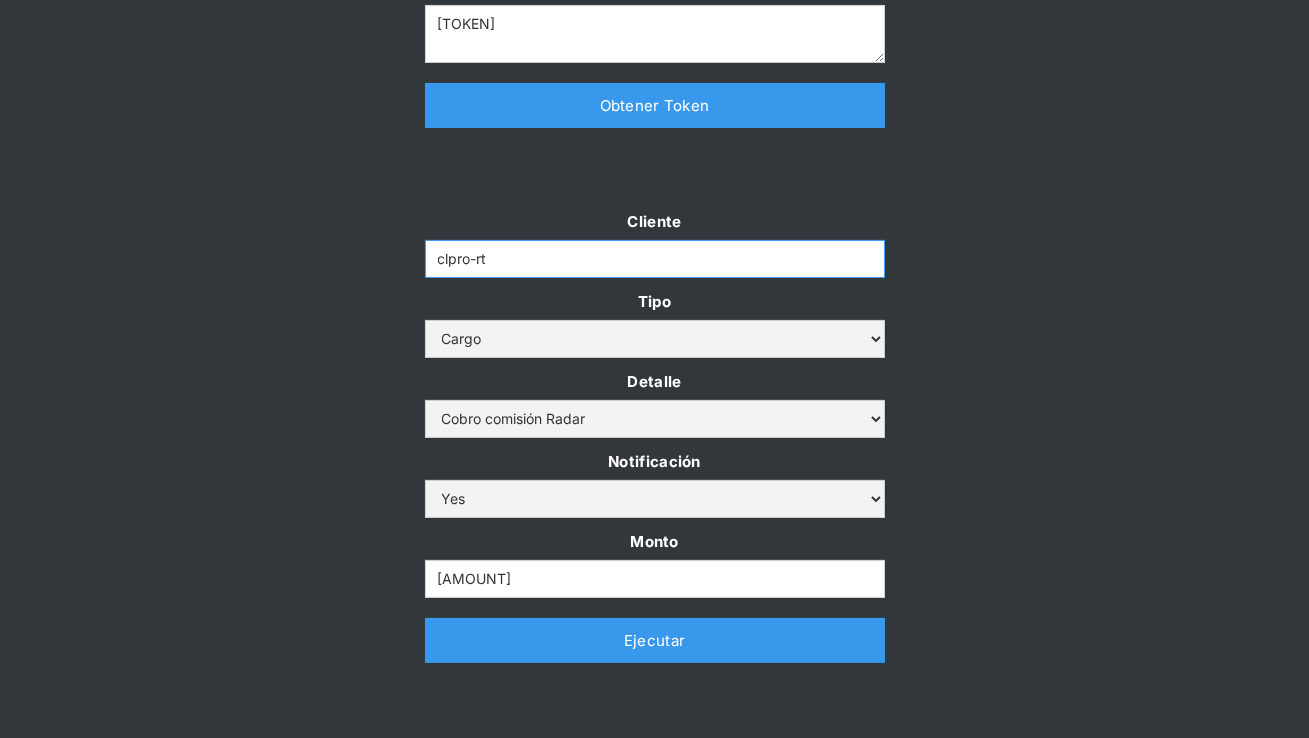 drag, startPoint x: 496, startPoint y: 260, endPoint x: 380, endPoint y: 259, distance: 116.00431 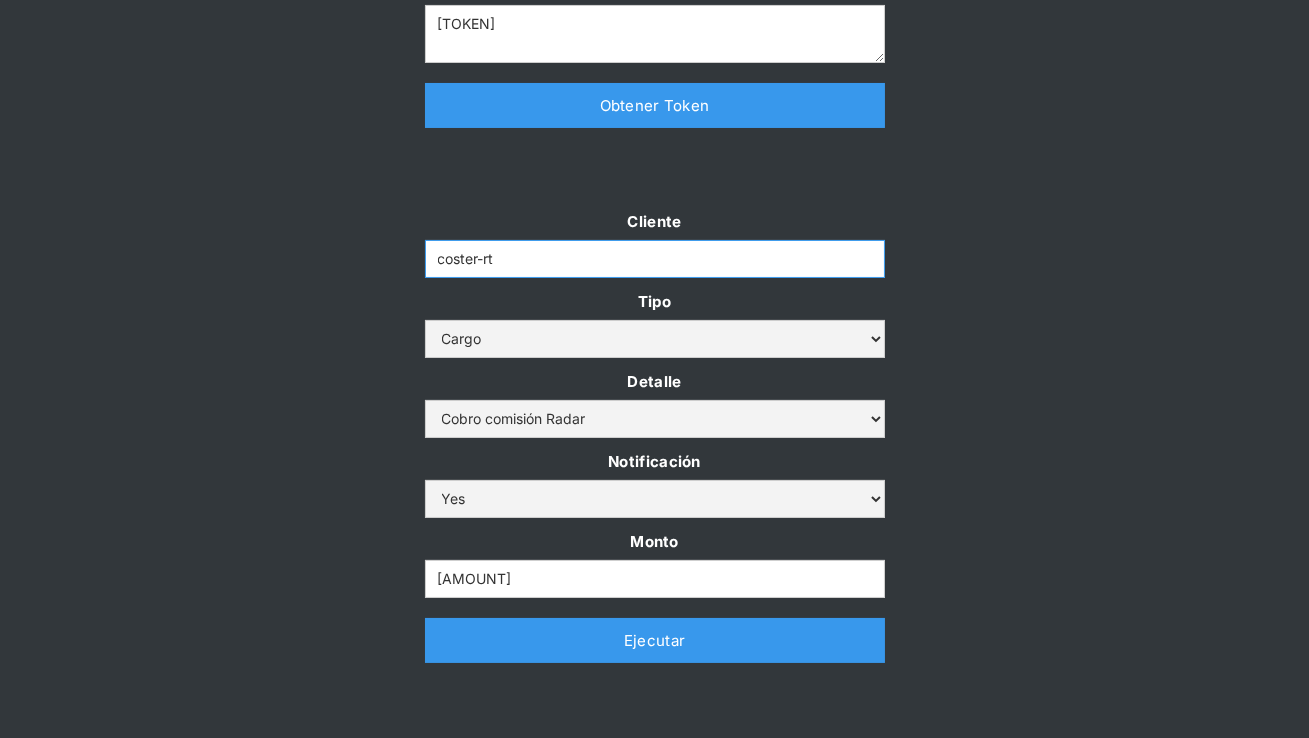 type on "coster-rt" 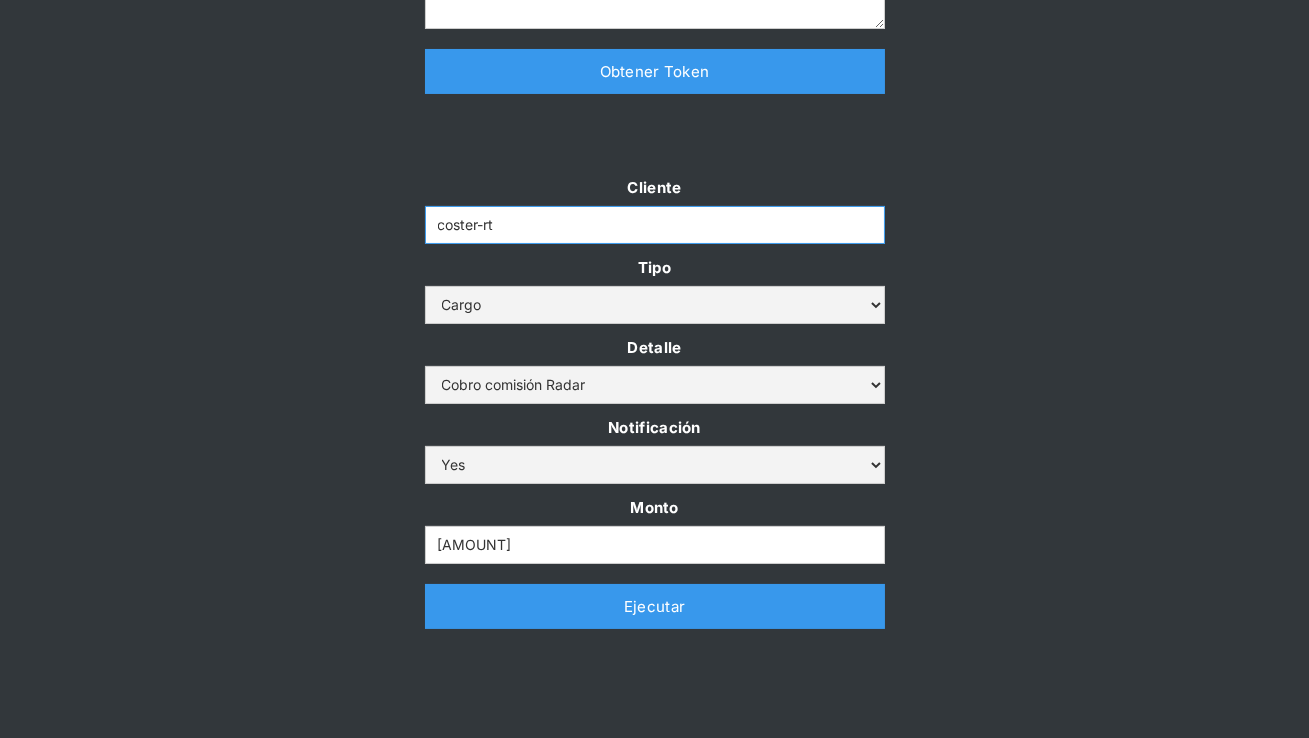 scroll, scrollTop: 495, scrollLeft: 0, axis: vertical 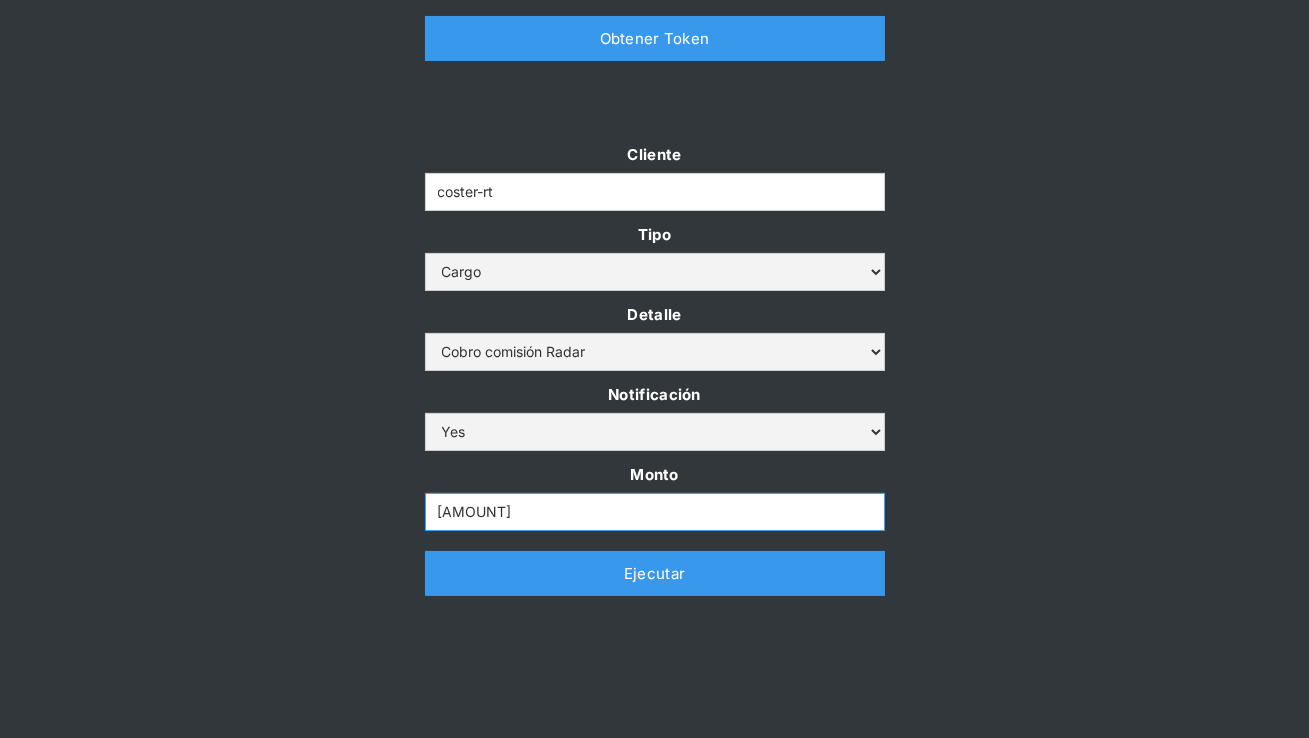 drag, startPoint x: 525, startPoint y: 512, endPoint x: 394, endPoint y: 511, distance: 131.00381 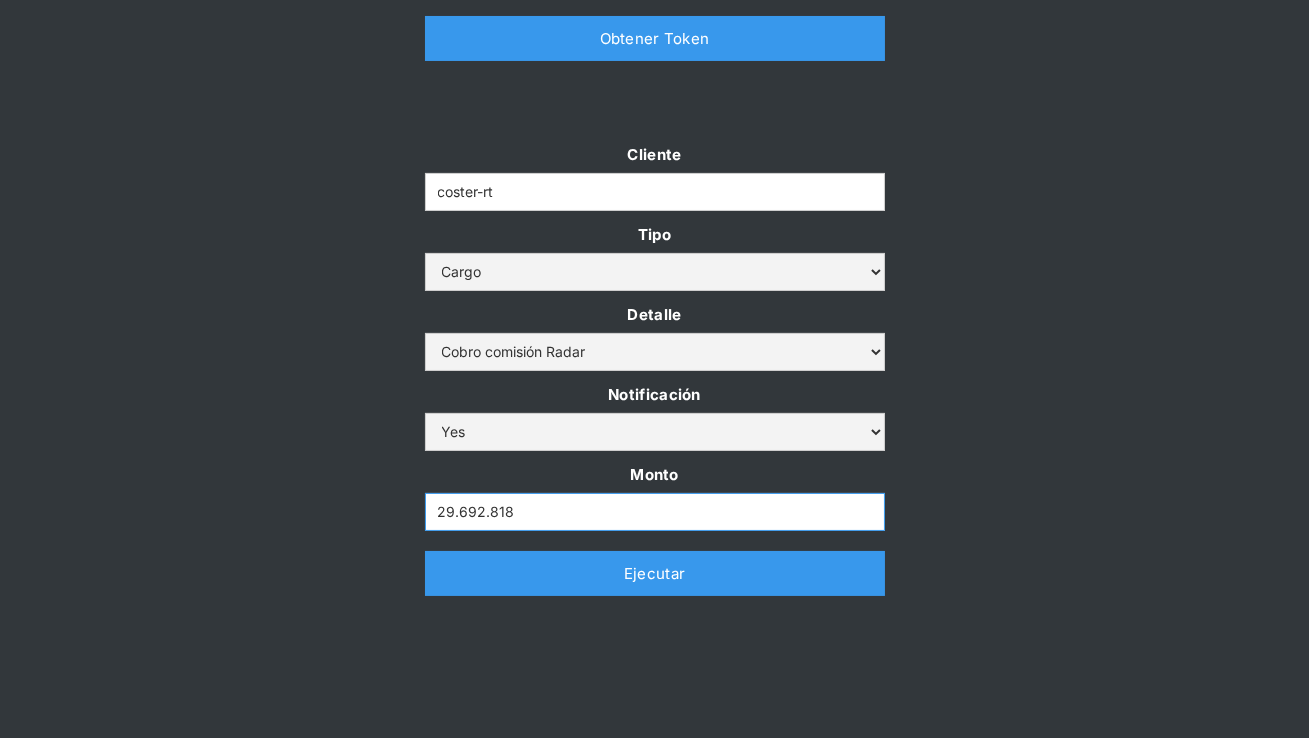 type on "29.692.818" 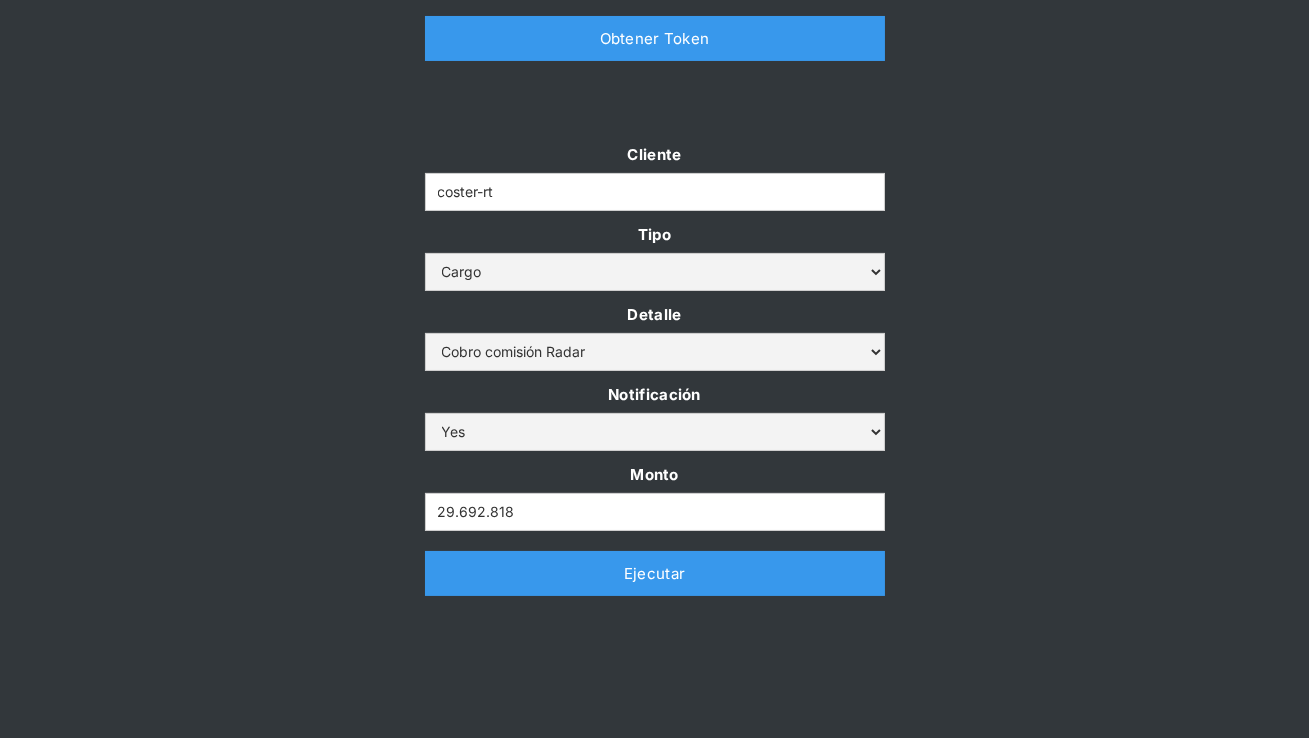 click on "Ejecutar" at bounding box center [655, 573] 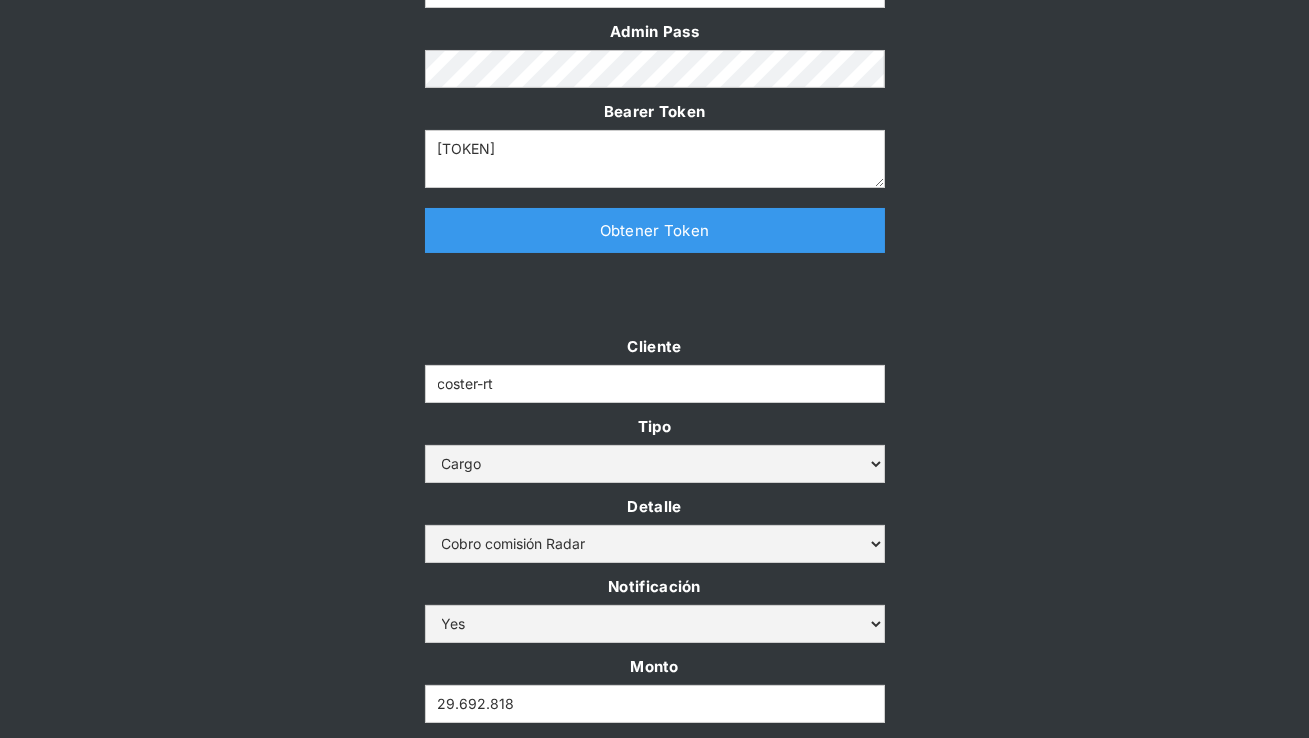 scroll, scrollTop: 345, scrollLeft: 0, axis: vertical 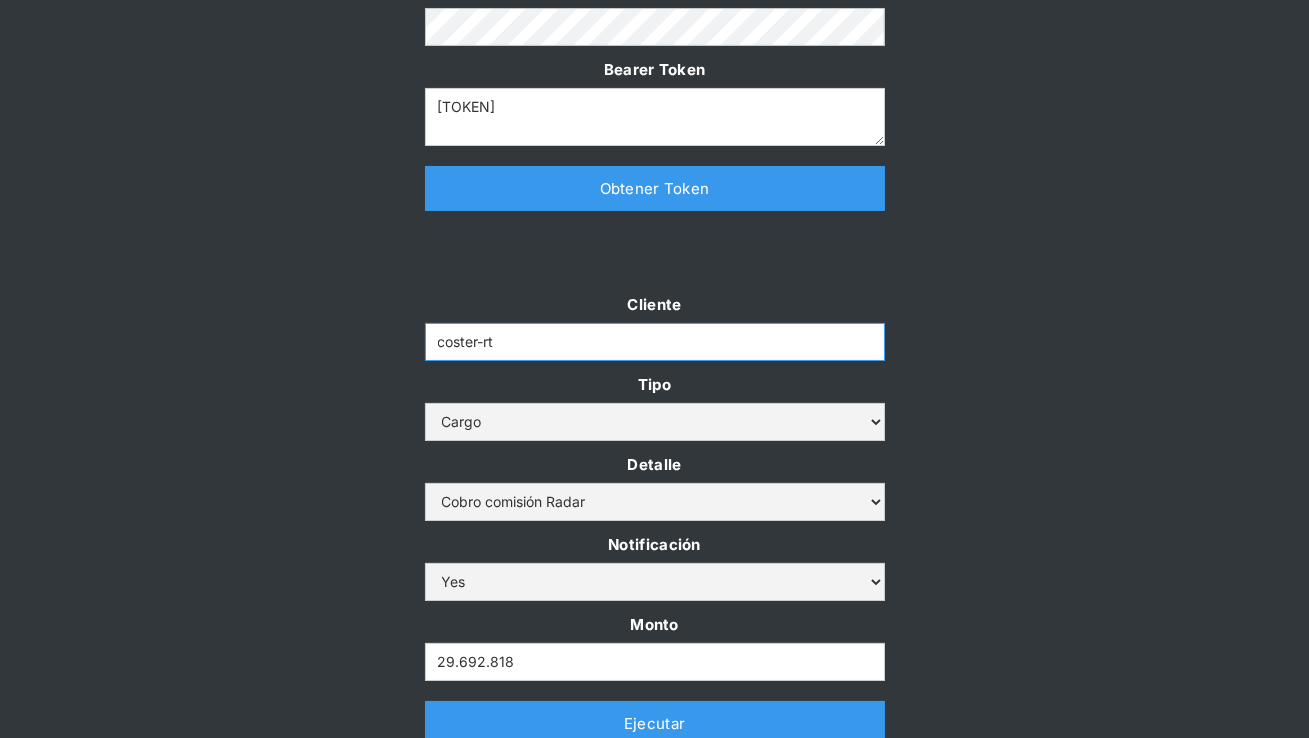 drag, startPoint x: 510, startPoint y: 349, endPoint x: 389, endPoint y: 347, distance: 121.016525 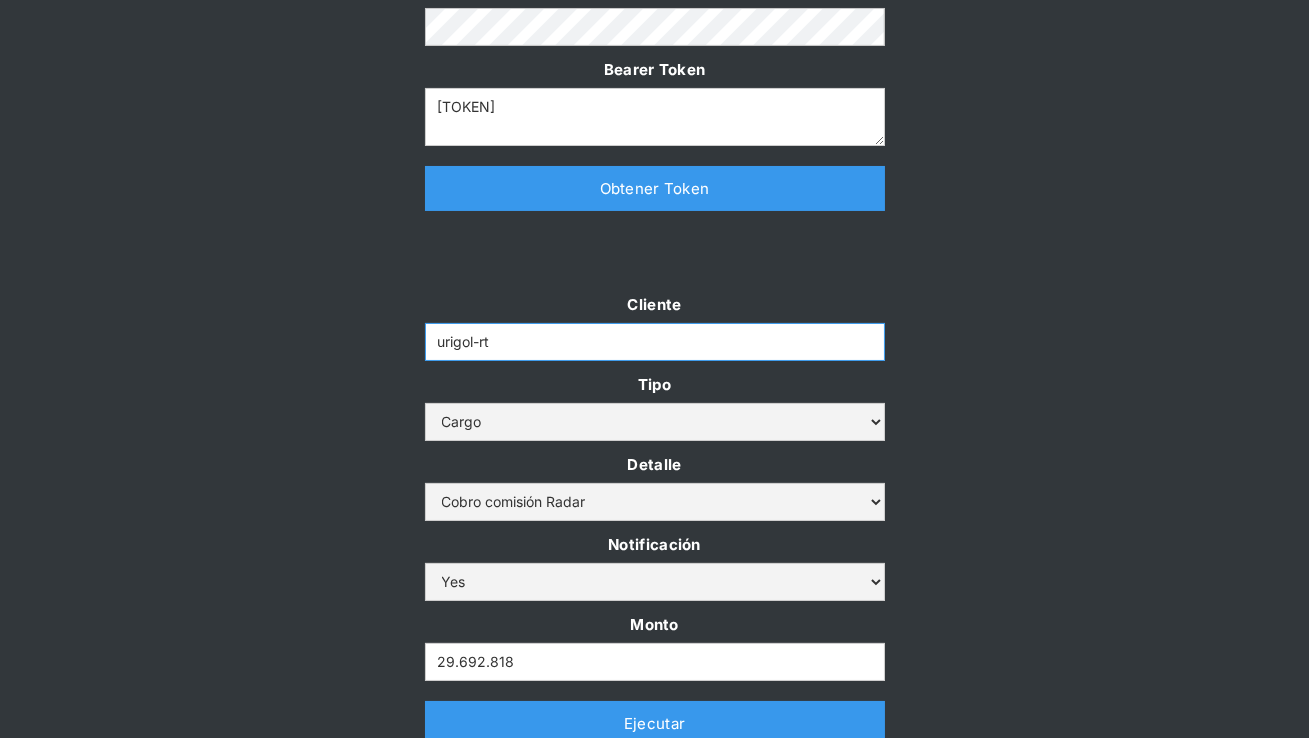 type on "urigol-rt" 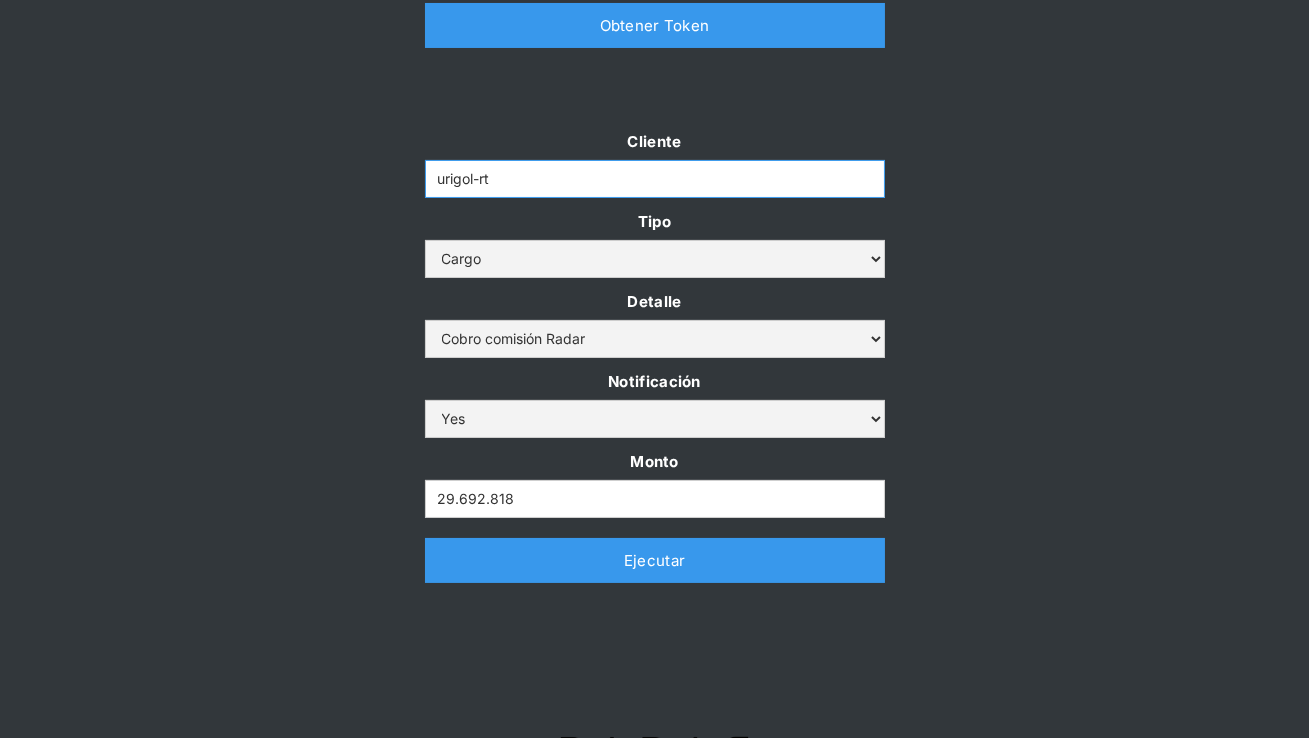 scroll, scrollTop: 532, scrollLeft: 0, axis: vertical 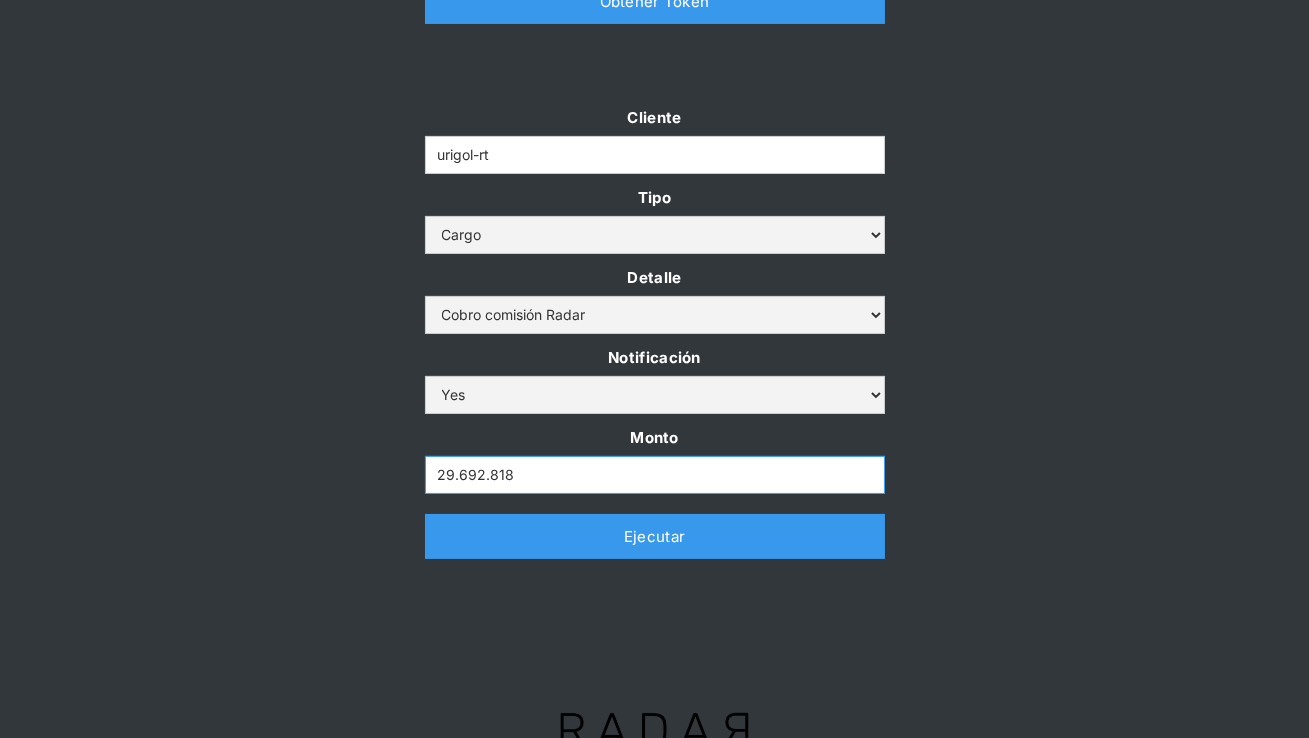drag, startPoint x: 517, startPoint y: 476, endPoint x: 332, endPoint y: 473, distance: 185.02432 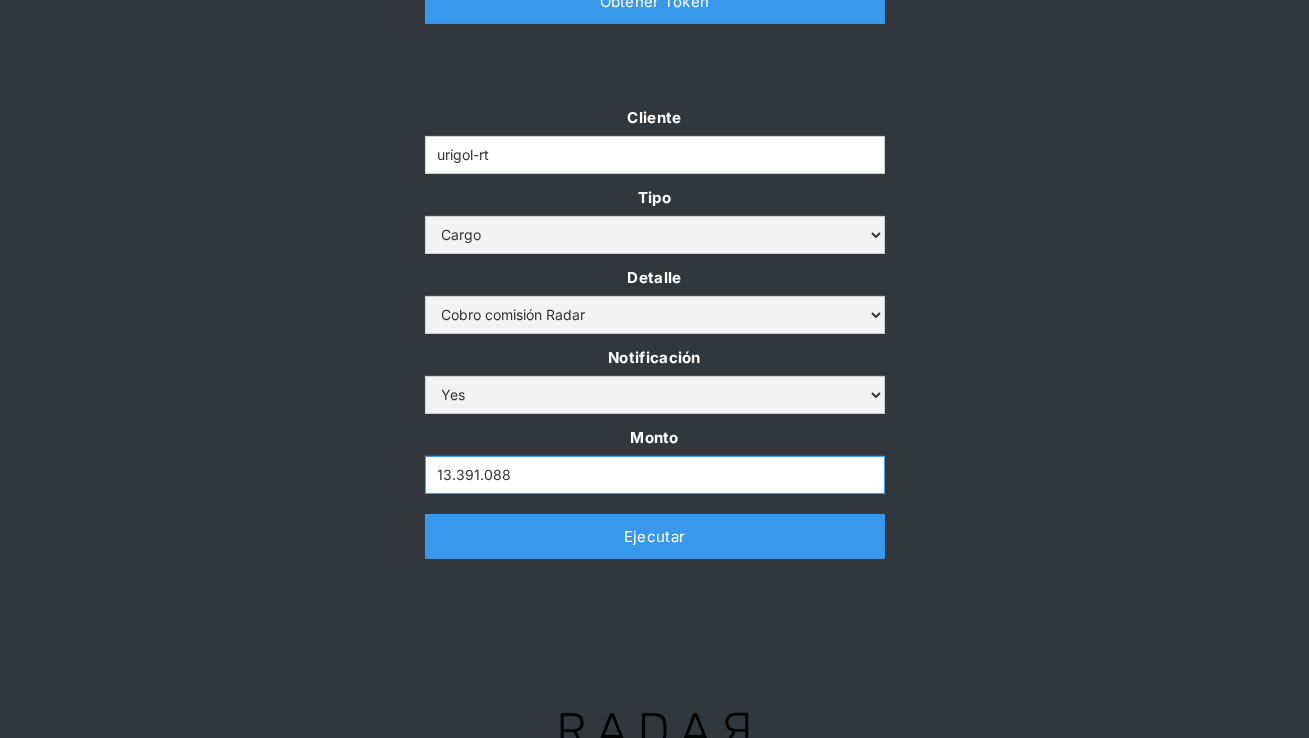 type on "13.391.088" 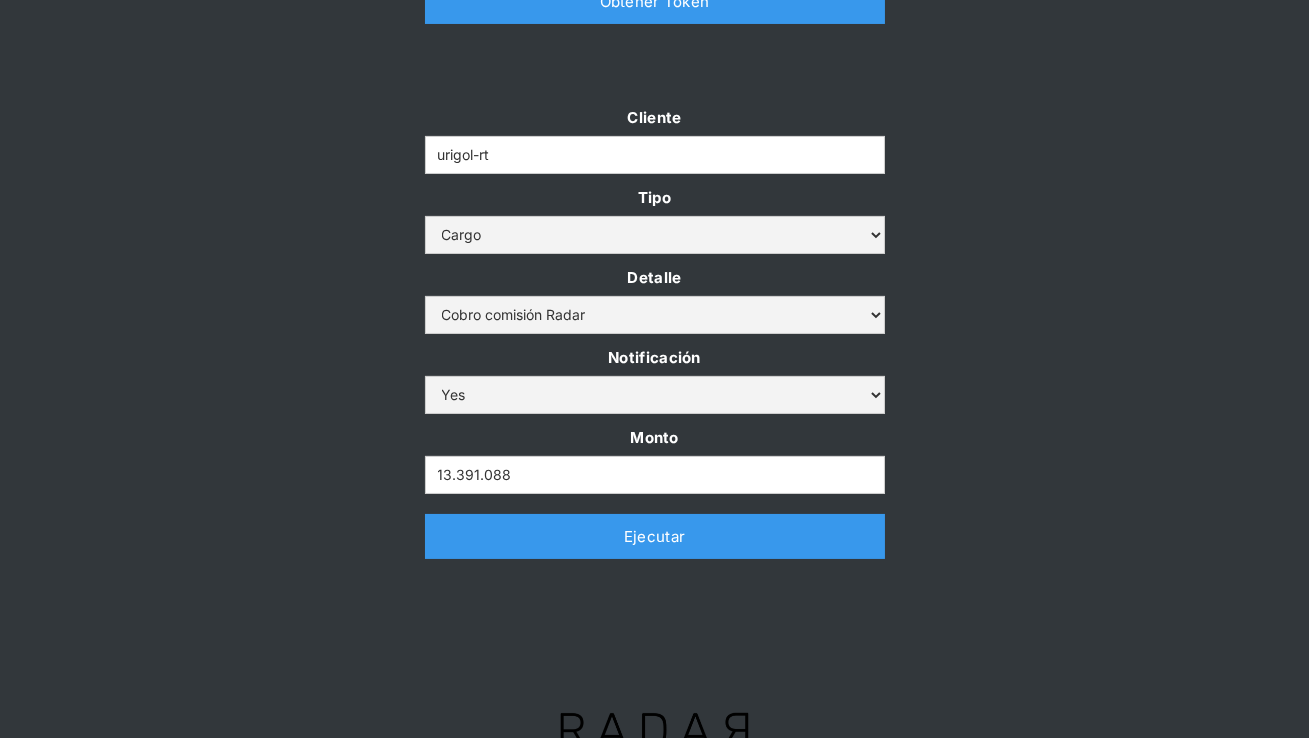 click on "Cliente urigol-rt Tipo Abono Cargo Detalle Cargo por altos montos Ajuste a la cuenta Cobro comisión Radar Notificación Yes No Monto 13.391.088 Thank you! Your submission has been received! Oops! Something went wrong while submitting the form. Ejecutar" at bounding box center (654, 341) 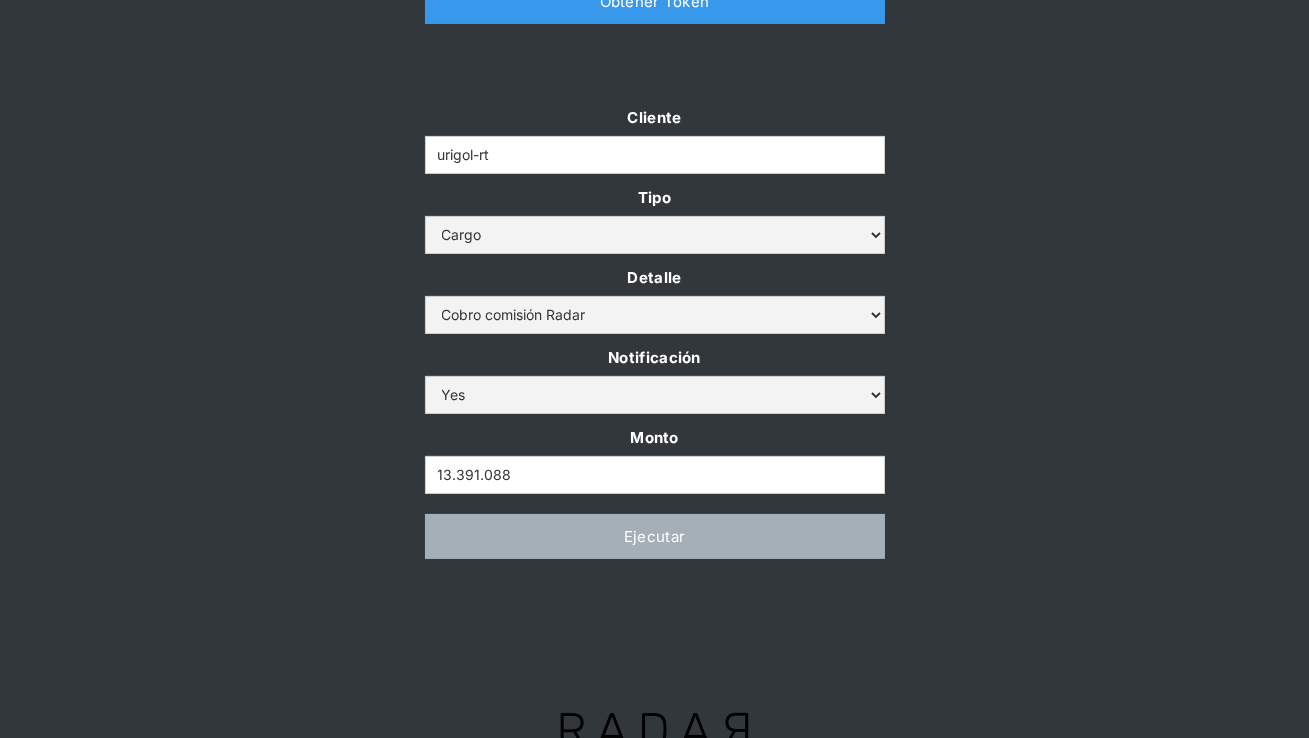scroll, scrollTop: 0, scrollLeft: 0, axis: both 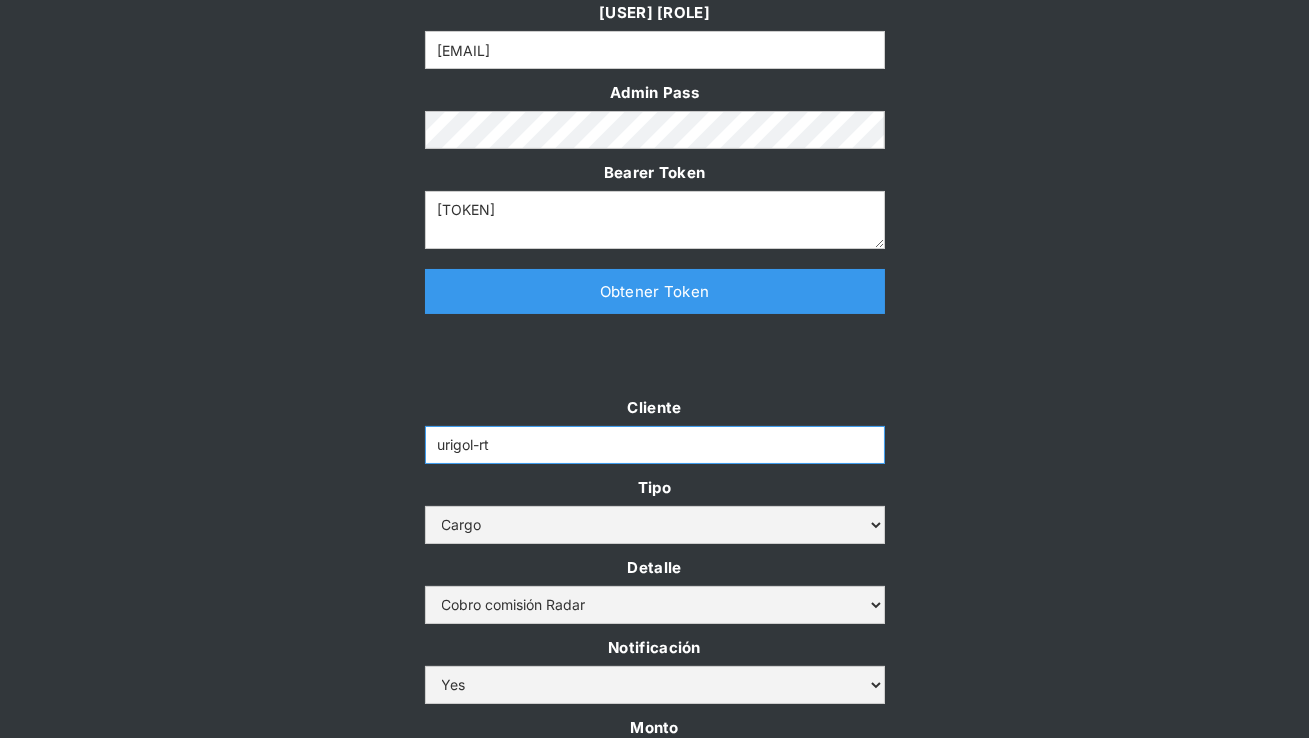 drag, startPoint x: 519, startPoint y: 441, endPoint x: 356, endPoint y: 441, distance: 163 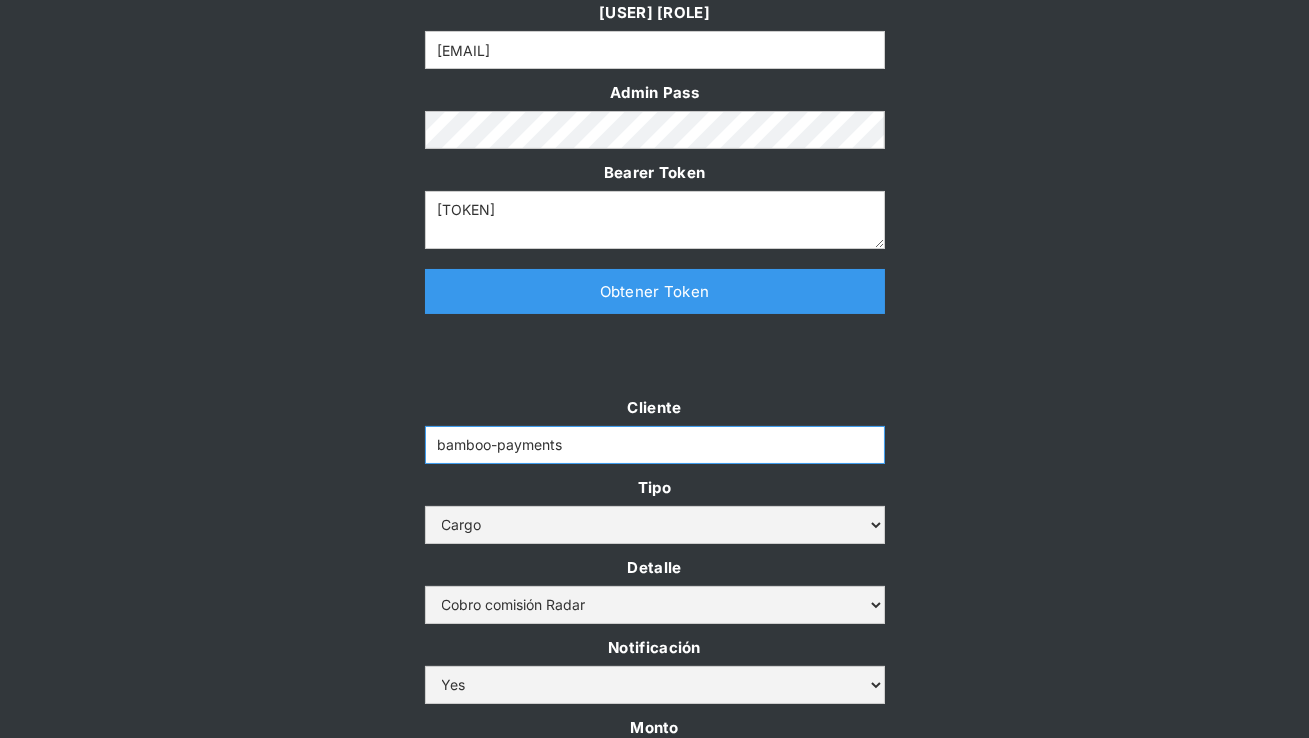 type on "bamboo-payments" 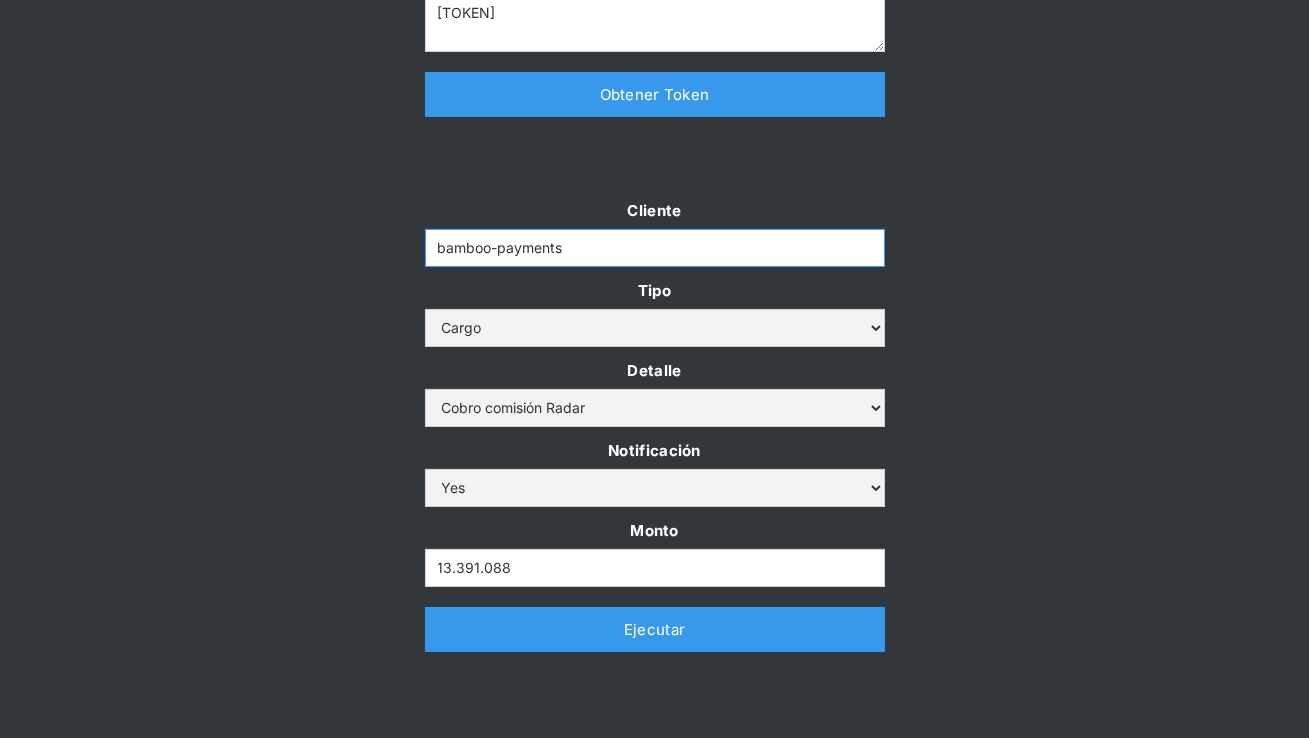scroll, scrollTop: 458, scrollLeft: 0, axis: vertical 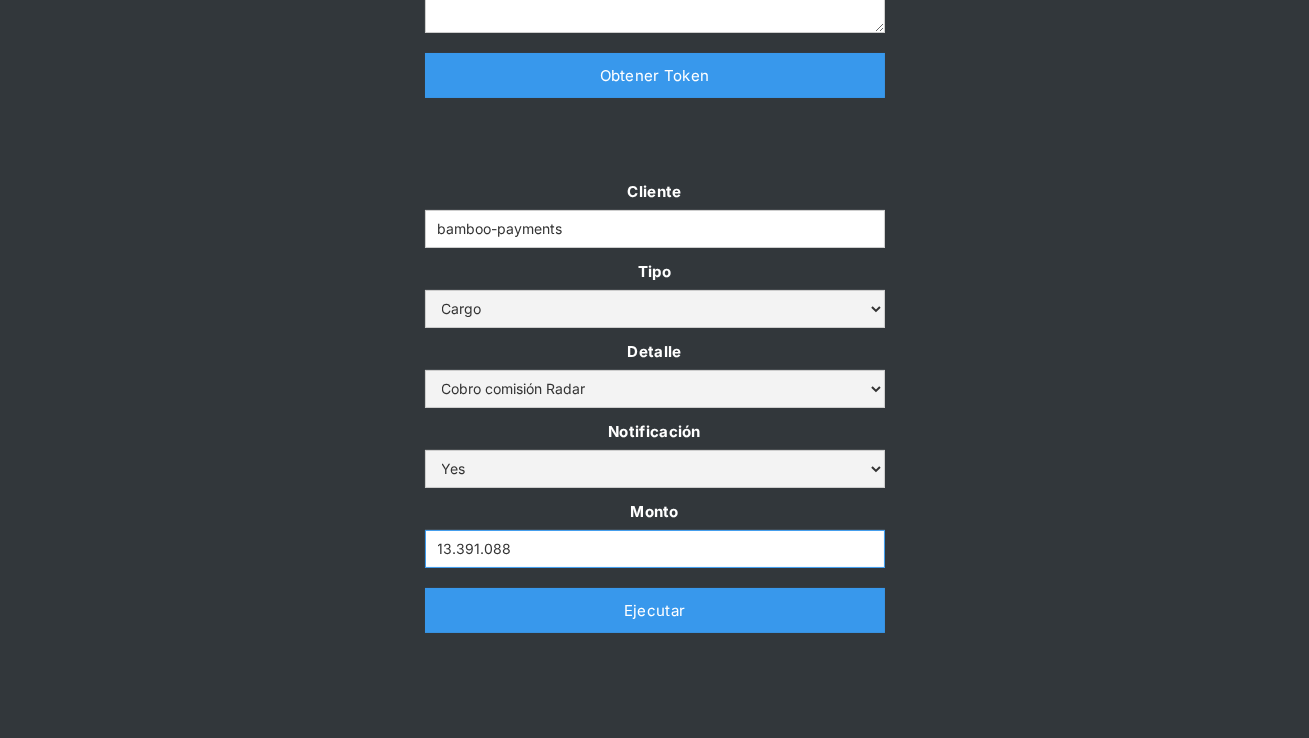 drag, startPoint x: 537, startPoint y: 549, endPoint x: 355, endPoint y: 547, distance: 182.01099 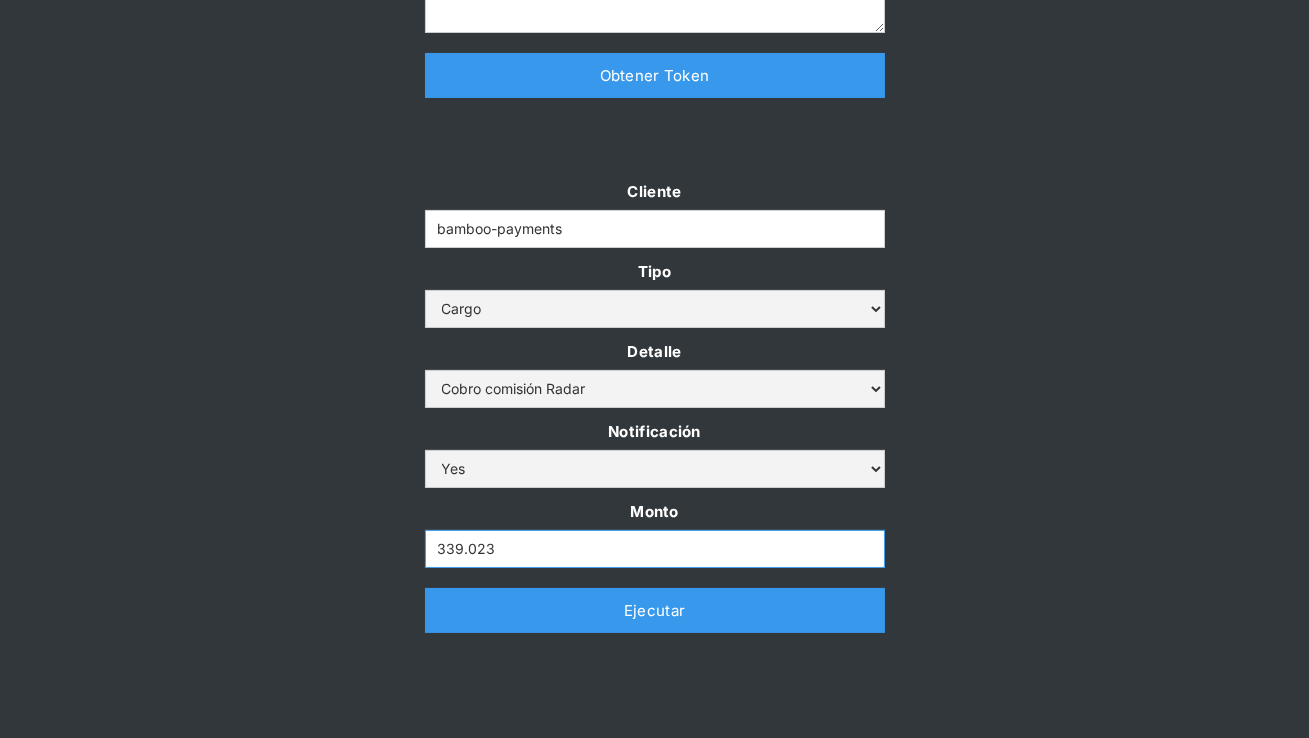 type on "339.023" 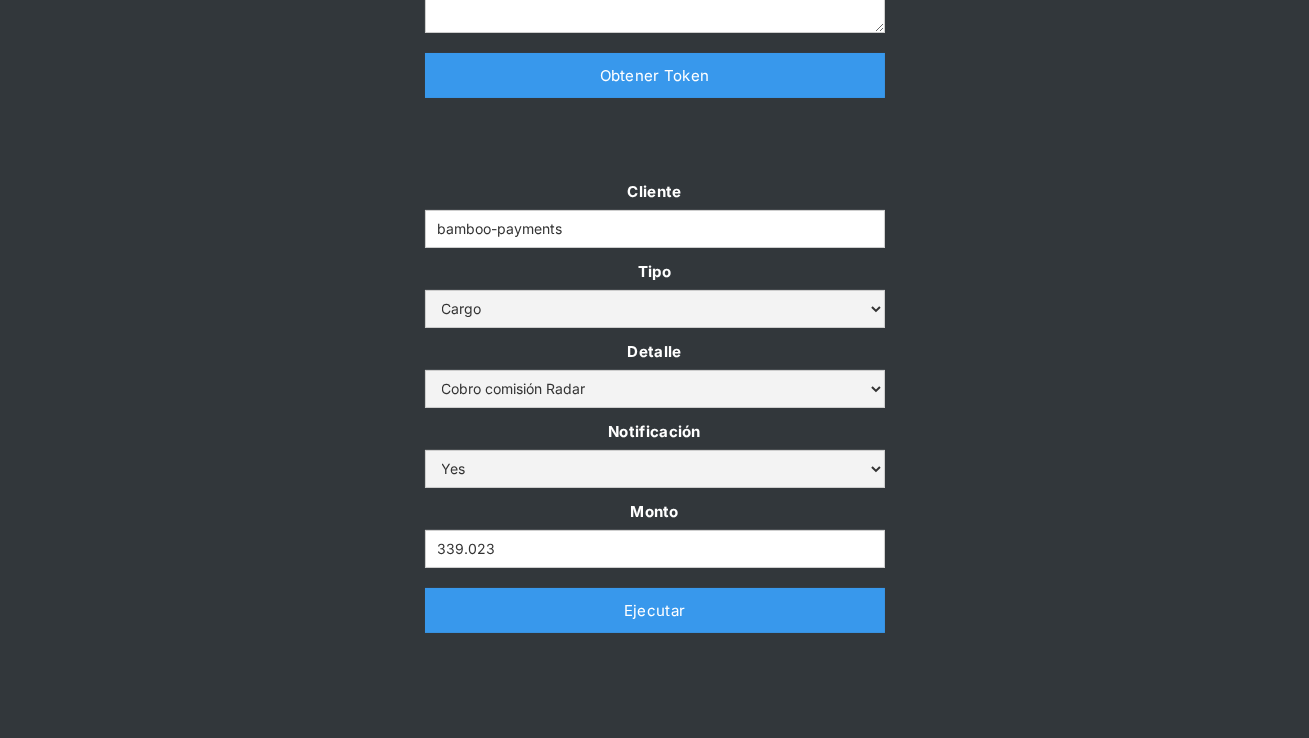 click on "Cliente bamboo-payments Tipo Abono Cargo Detalle Cargo por altos montos Ajuste a la cuenta Cobro comisión Radar Notificación Yes No Monto 339.023 Thank you! Your submission has been received! Oops! Something went wrong while submitting the form. Ejecutar" at bounding box center [654, 415] 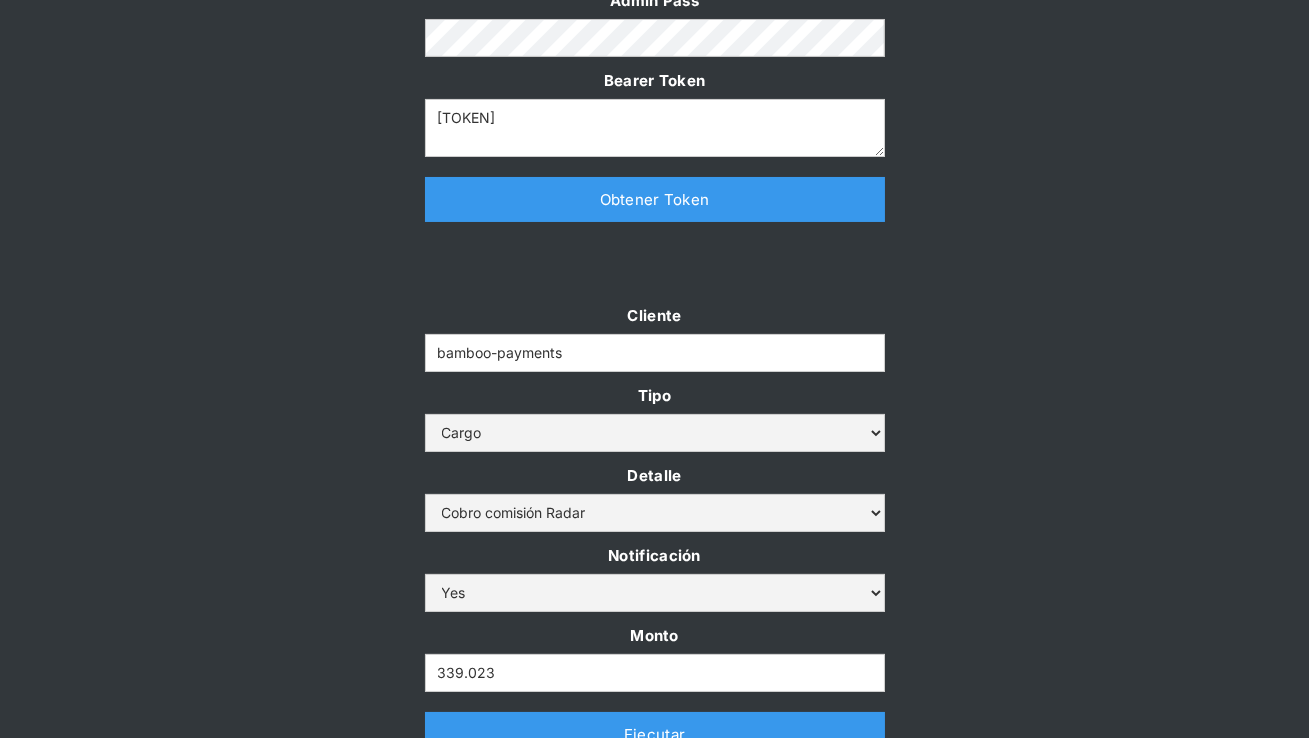 scroll, scrollTop: 355, scrollLeft: 0, axis: vertical 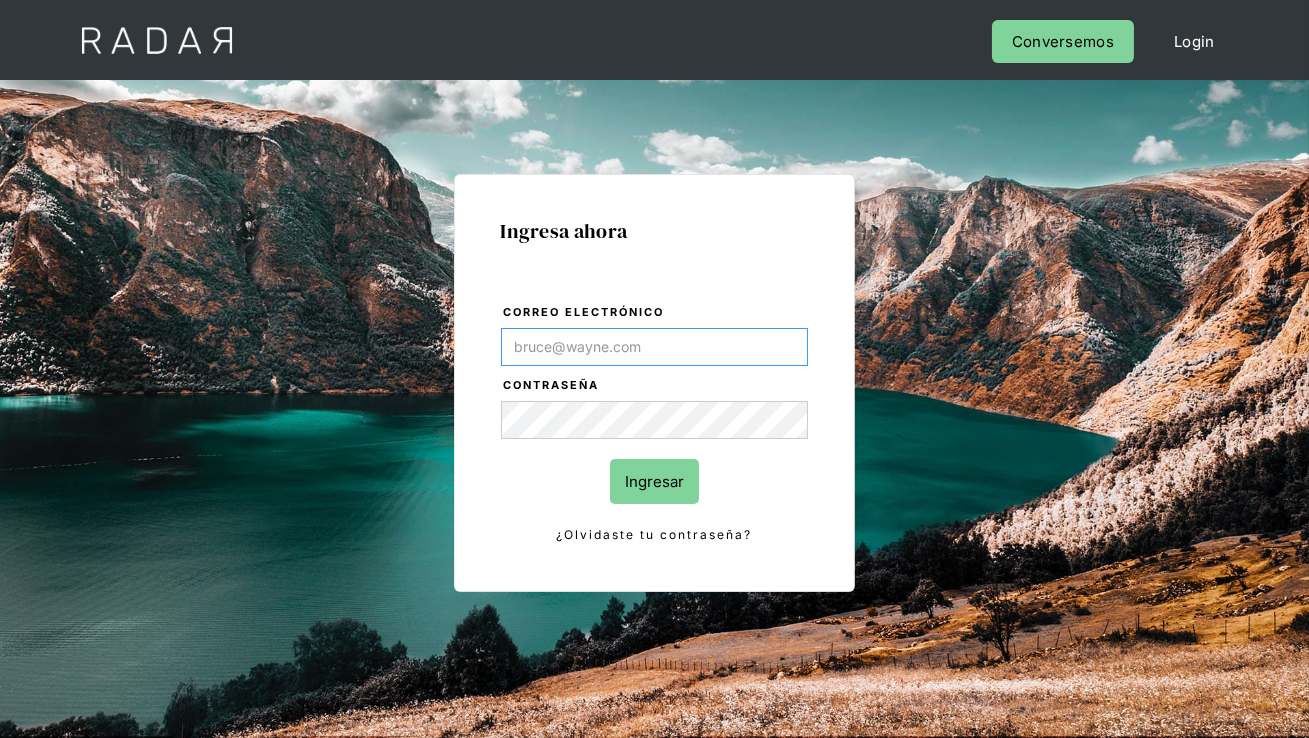 type on "[EMAIL]" 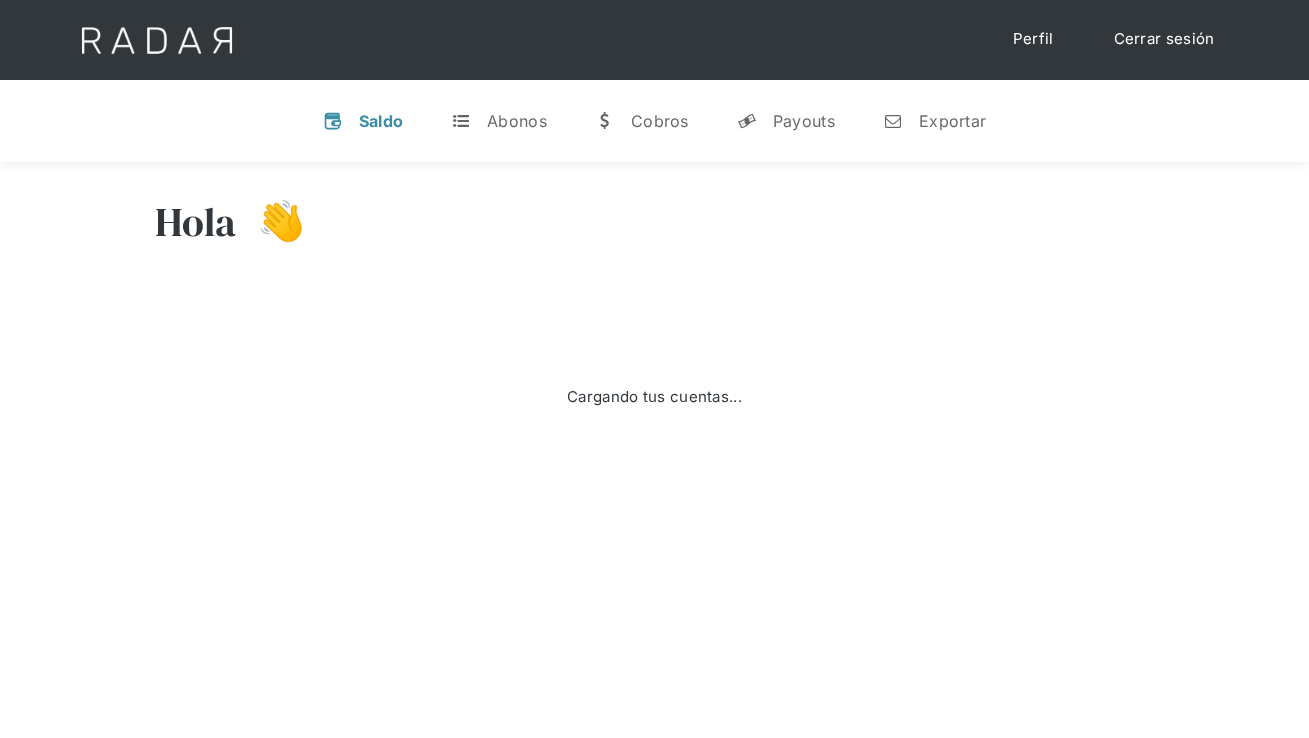 scroll, scrollTop: 0, scrollLeft: 0, axis: both 